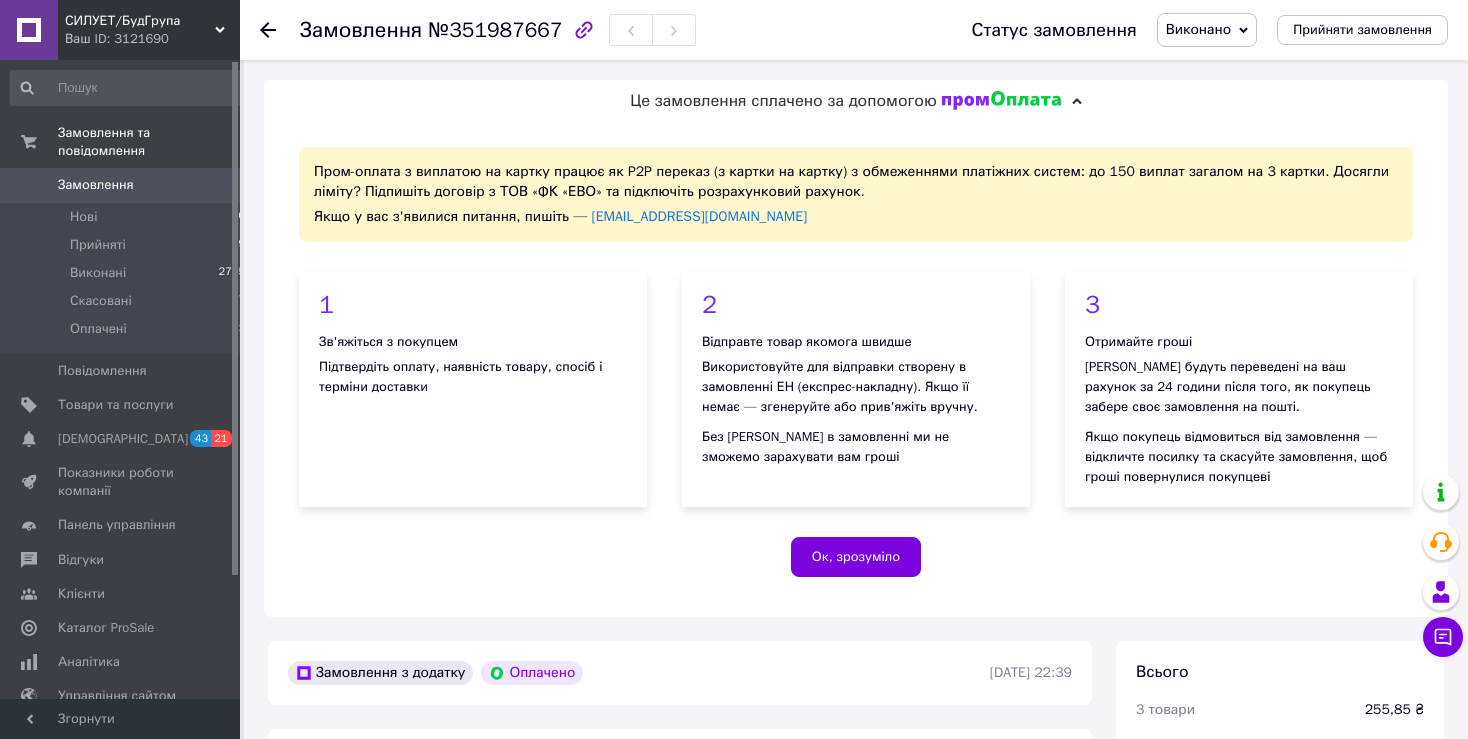 scroll, scrollTop: 528, scrollLeft: 0, axis: vertical 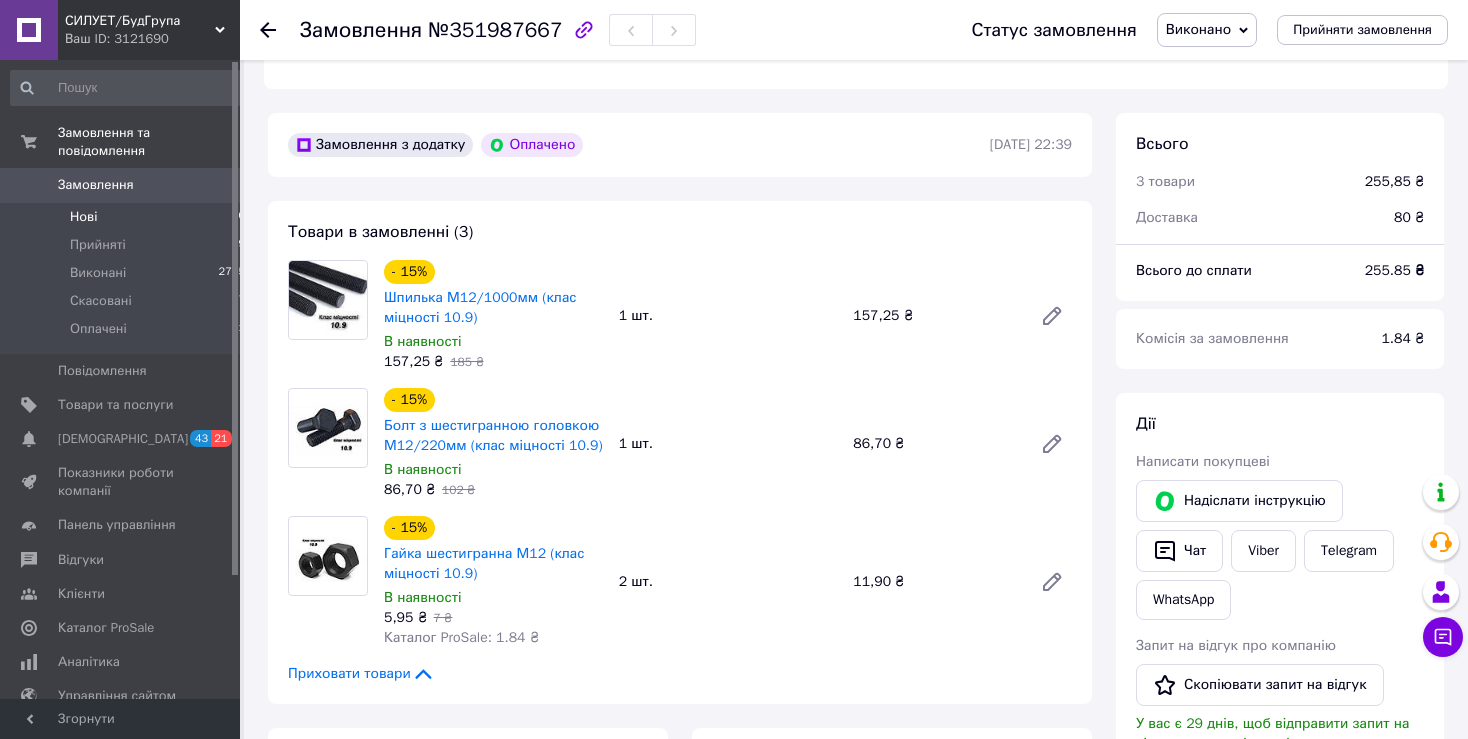 click on "Нові" at bounding box center [83, 217] 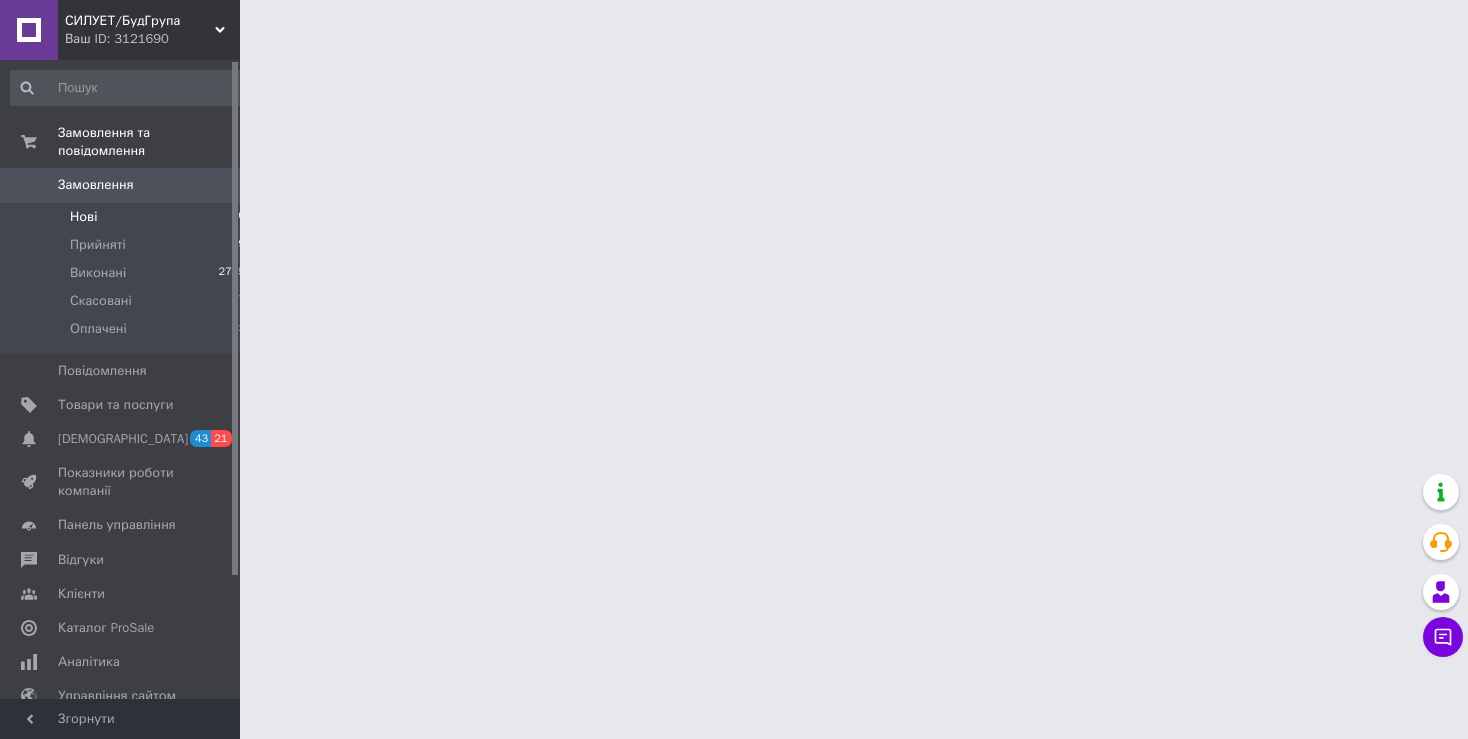 scroll, scrollTop: 0, scrollLeft: 0, axis: both 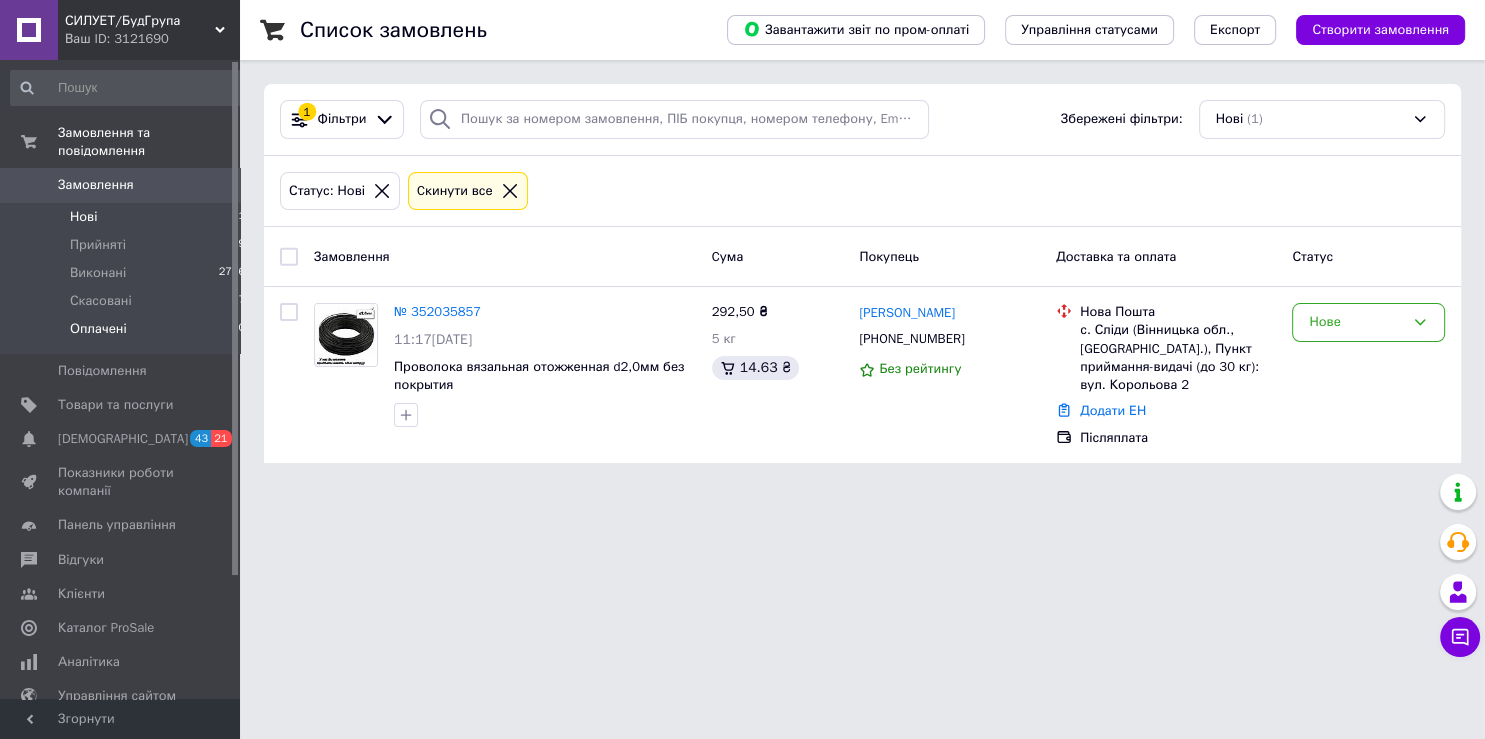 click on "Оплачені 0" at bounding box center (128, 334) 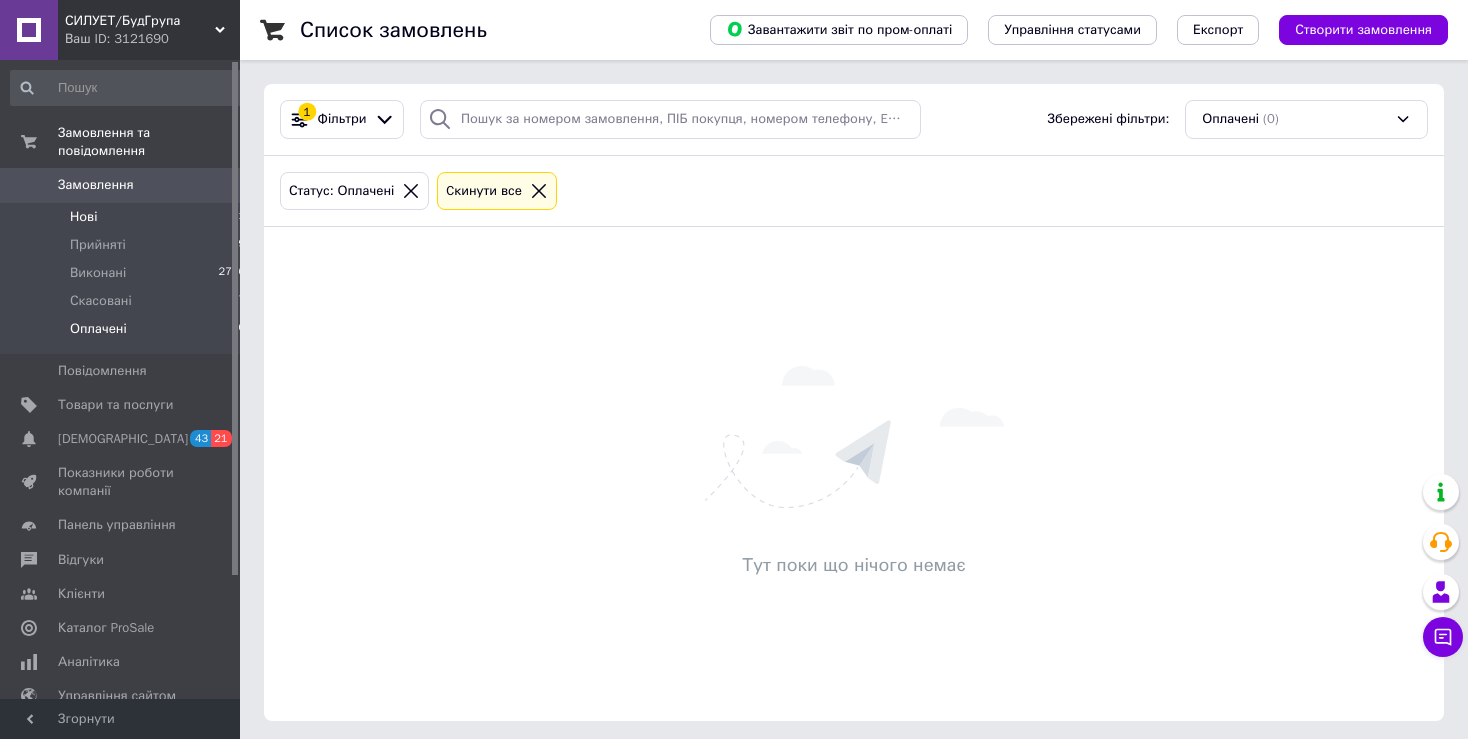 click on "Нові" at bounding box center [83, 217] 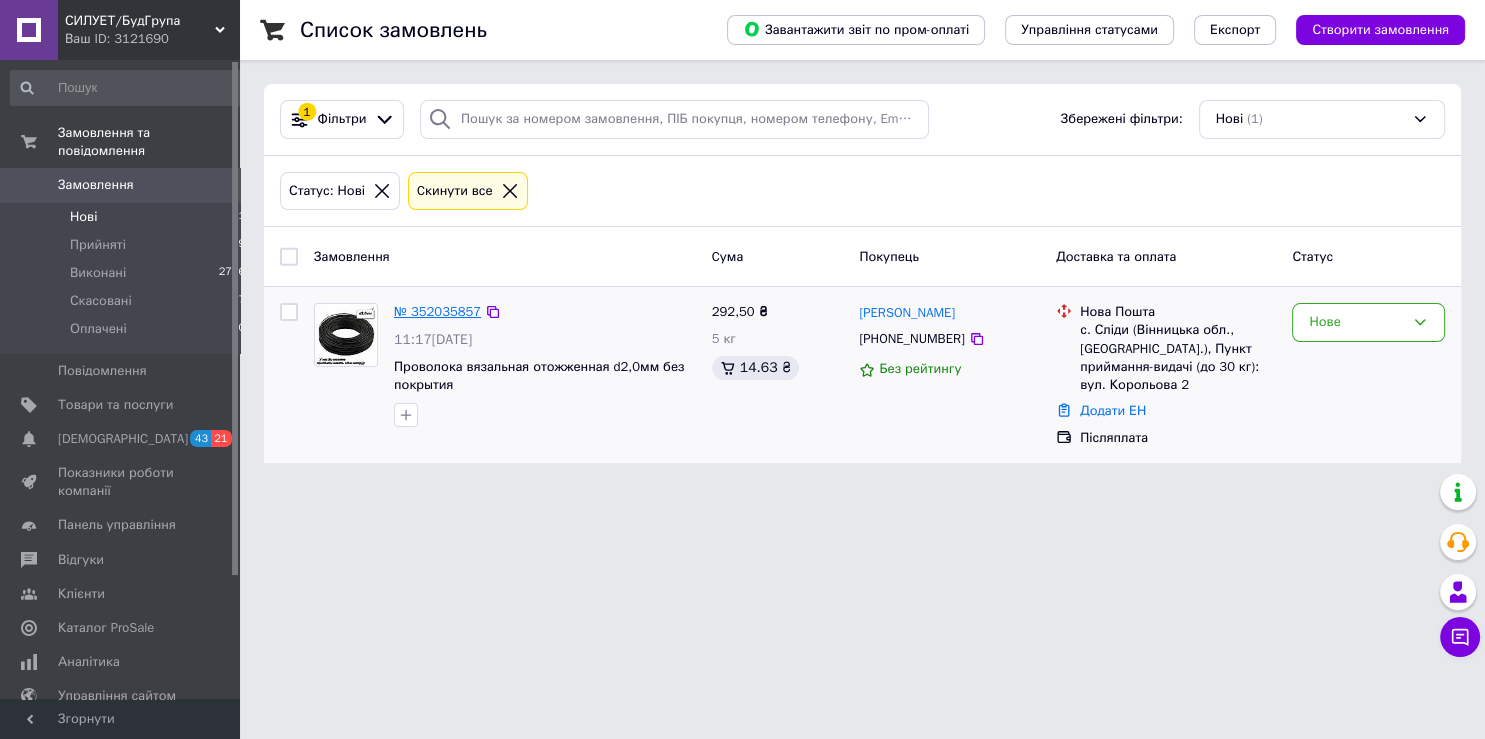 click on "№ 352035857" at bounding box center [437, 311] 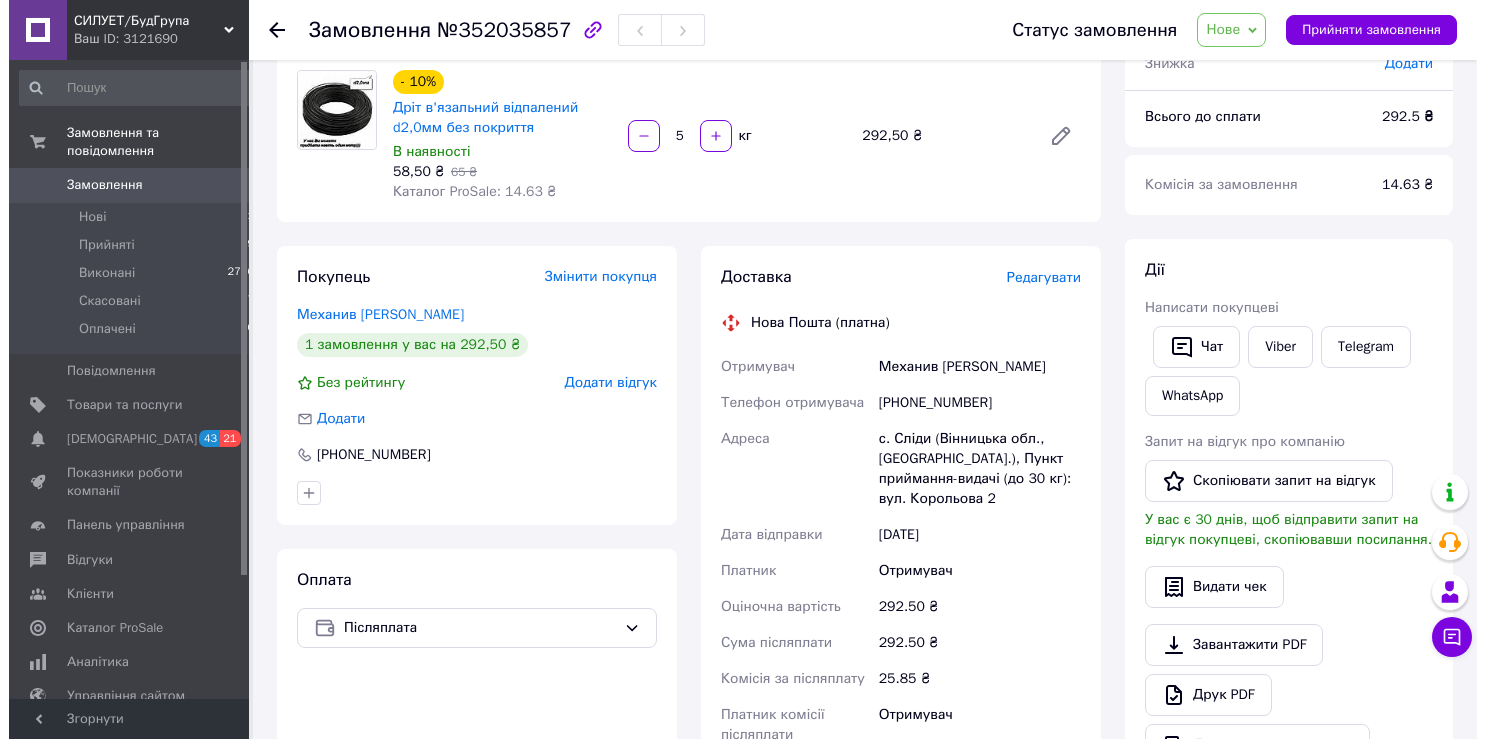 scroll, scrollTop: 211, scrollLeft: 0, axis: vertical 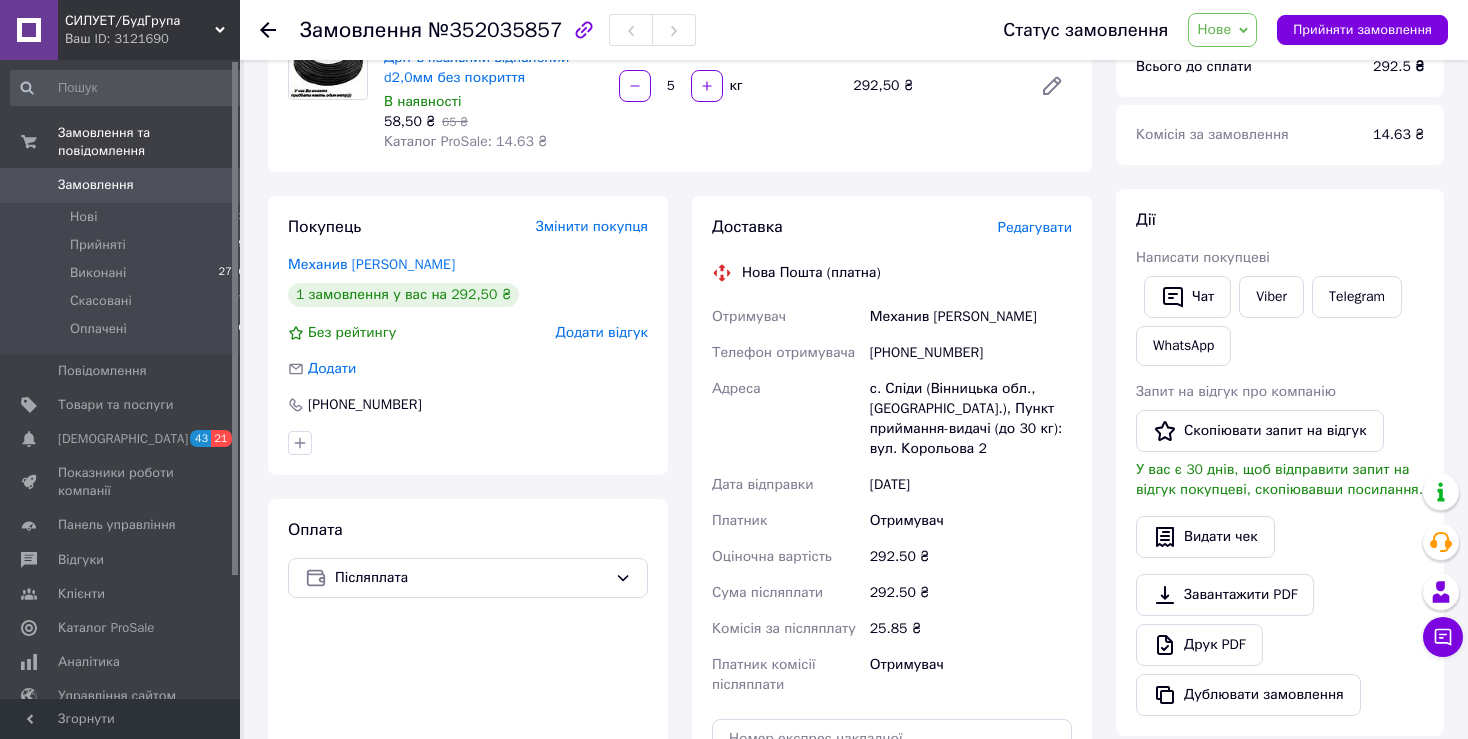 click on "Редагувати" at bounding box center [1035, 227] 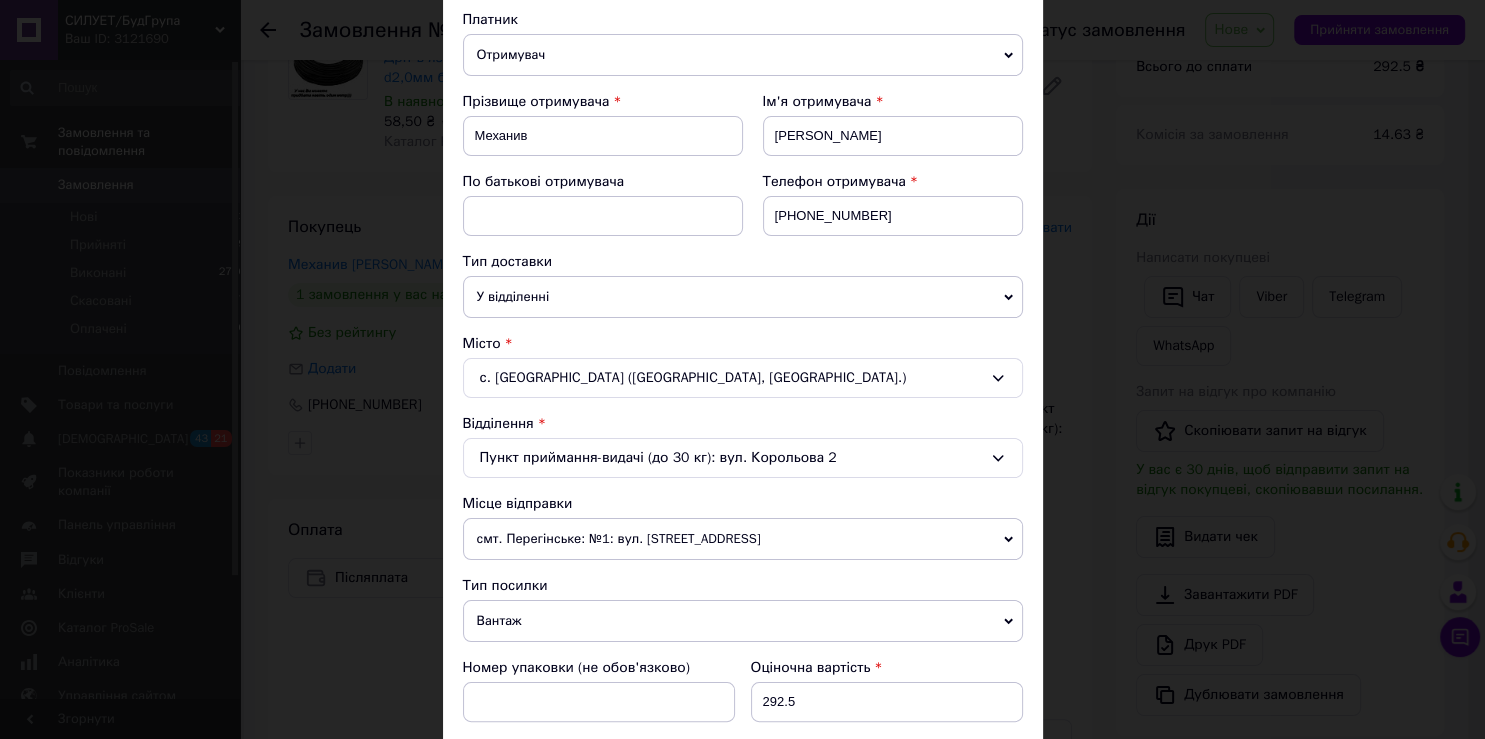 scroll, scrollTop: 442, scrollLeft: 0, axis: vertical 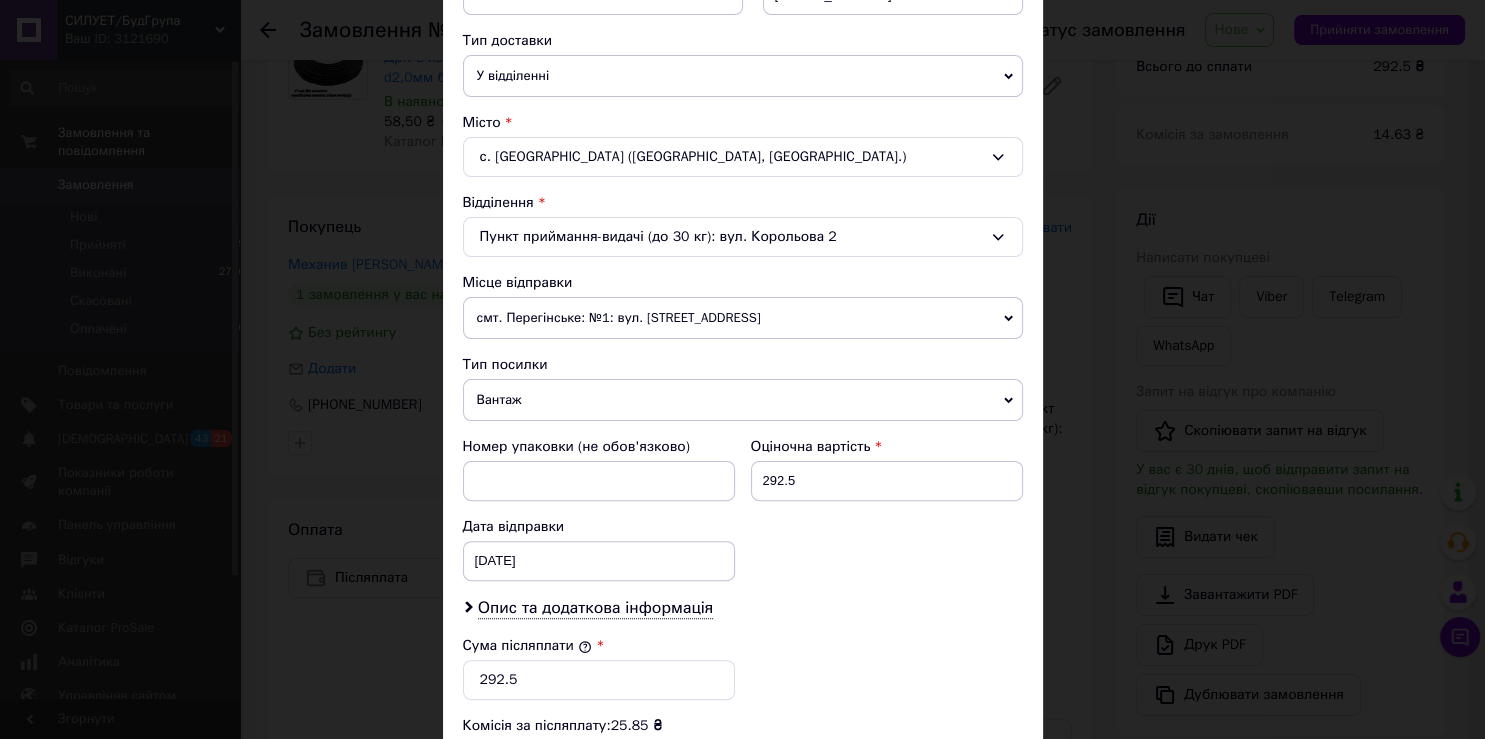 click on "смт. Перегінське: №1: вул. [STREET_ADDRESS]" at bounding box center [743, 318] 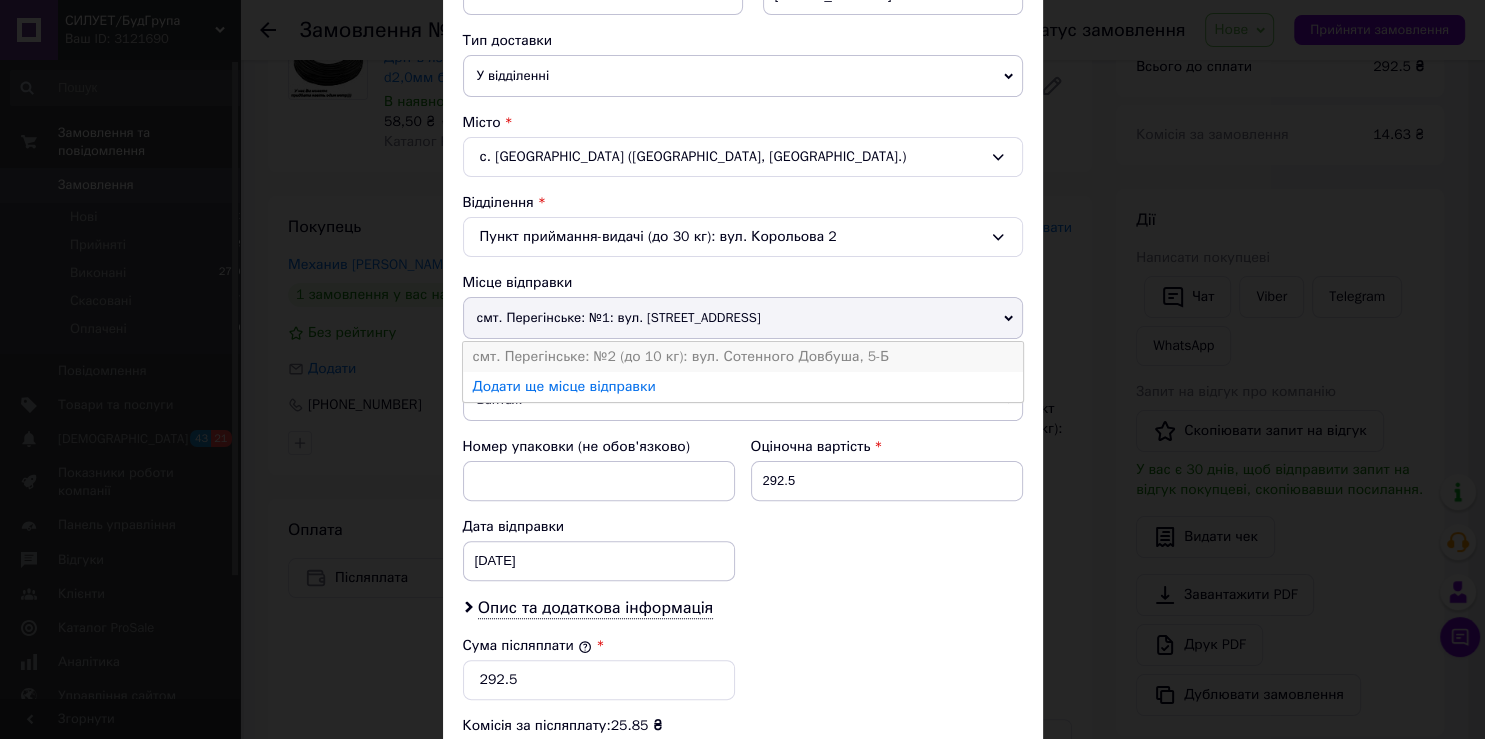 click on "смт. Перегінське: №2 (до 10 кг): вул. Сотенного Довбуша, 5-Б" at bounding box center [743, 357] 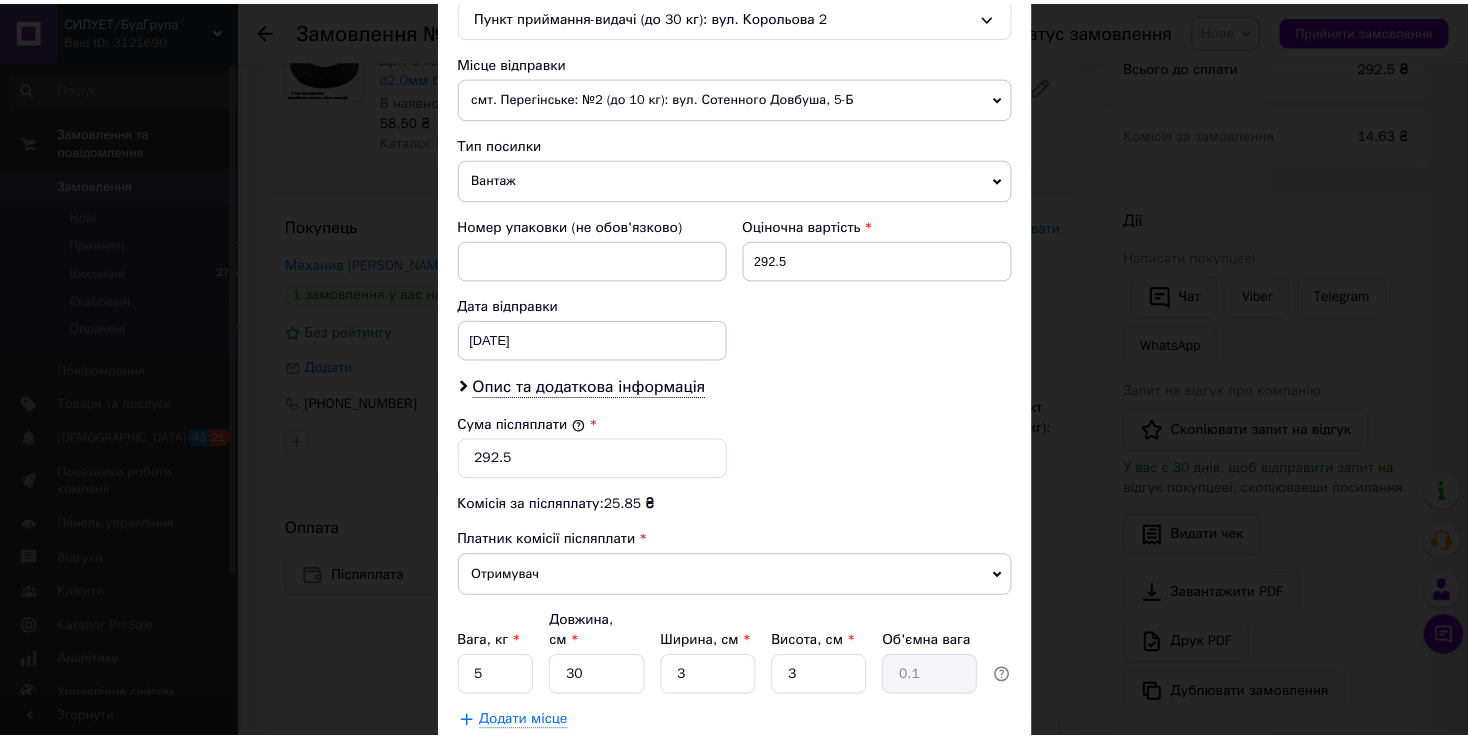 scroll, scrollTop: 781, scrollLeft: 0, axis: vertical 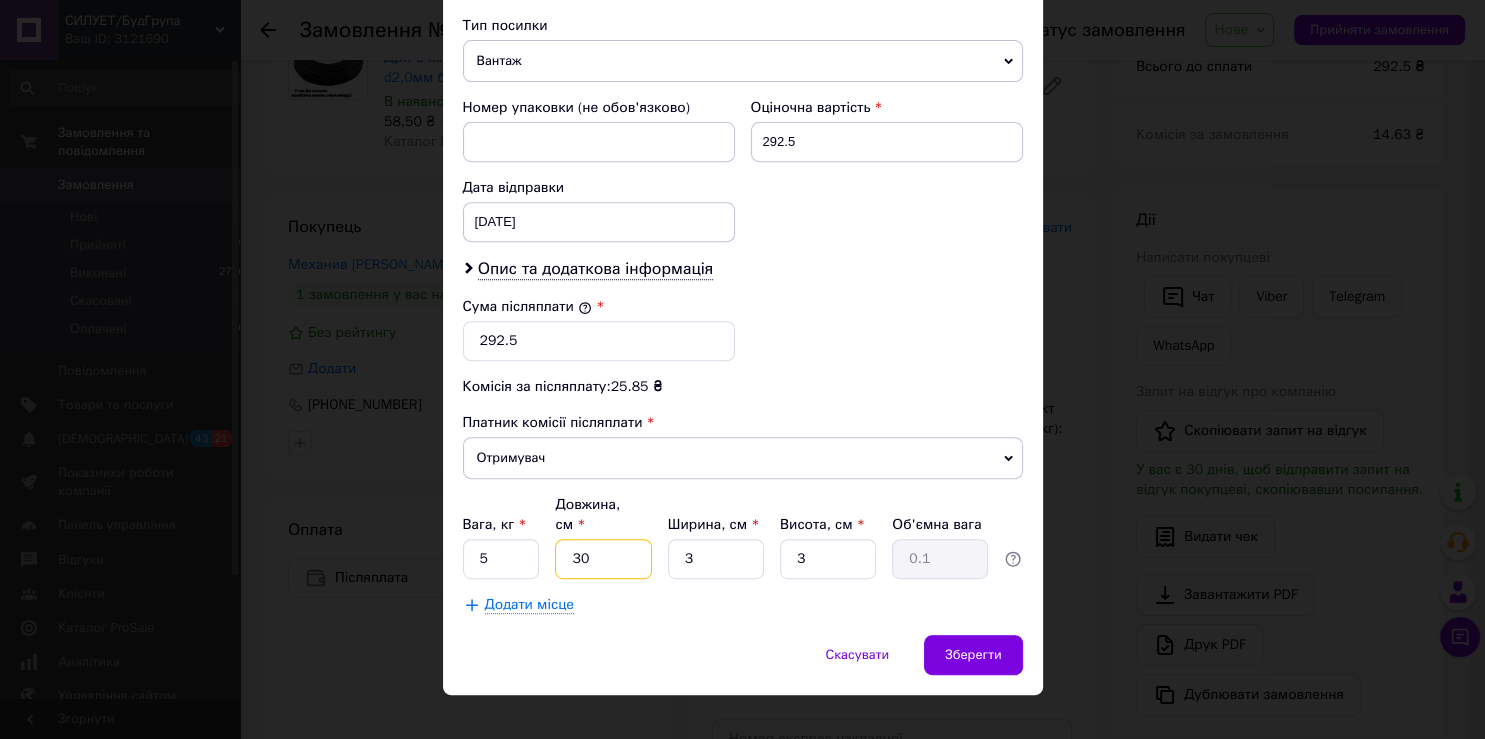 click on "30" at bounding box center [603, 559] 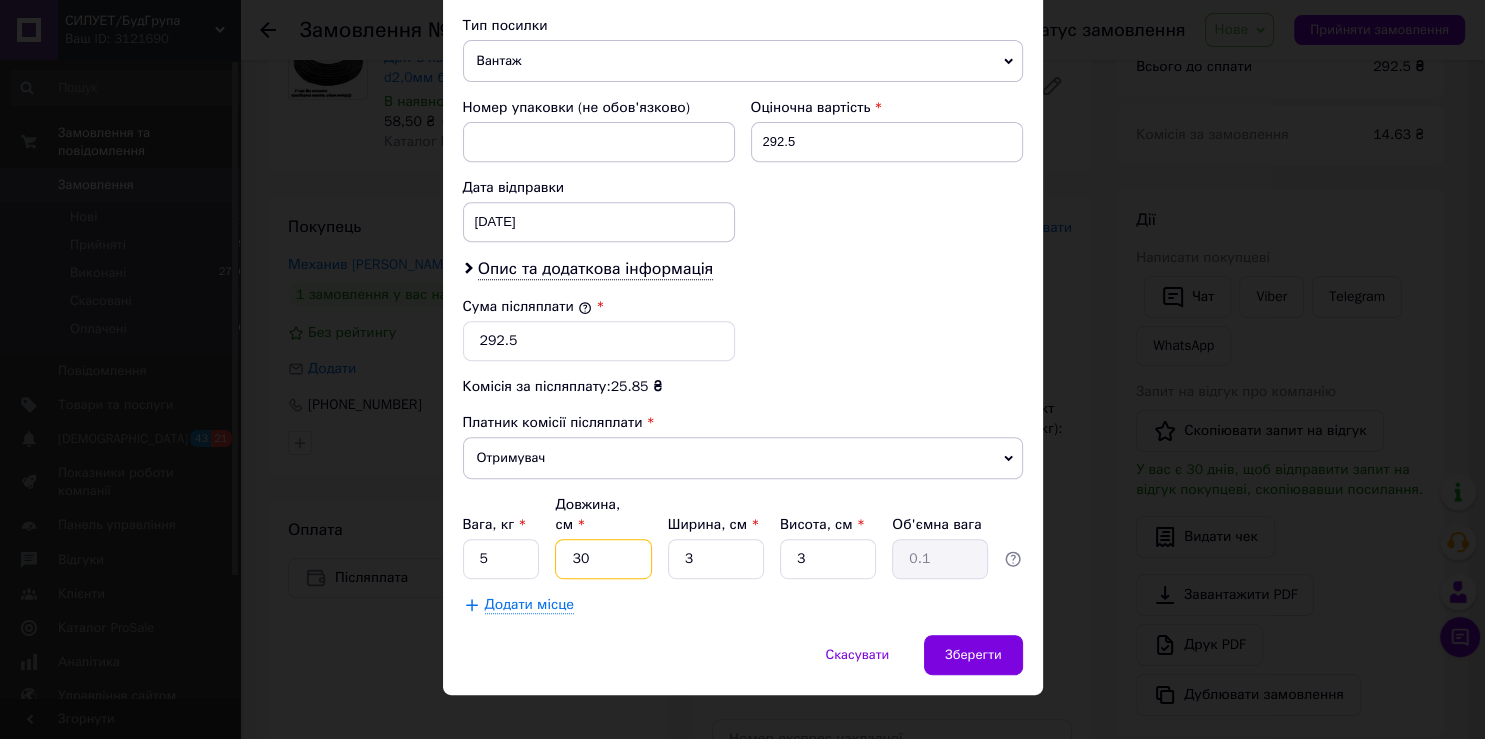 type on "3" 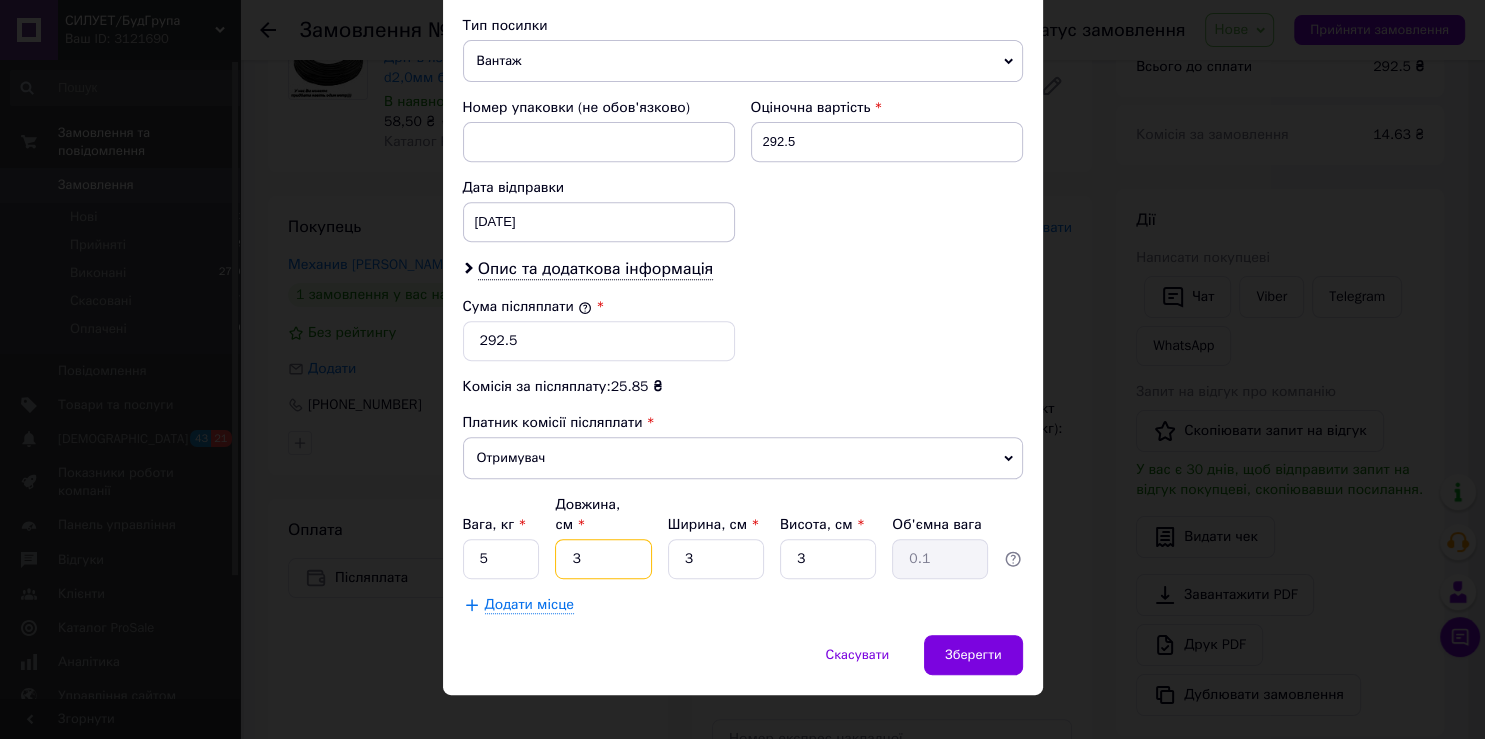 type 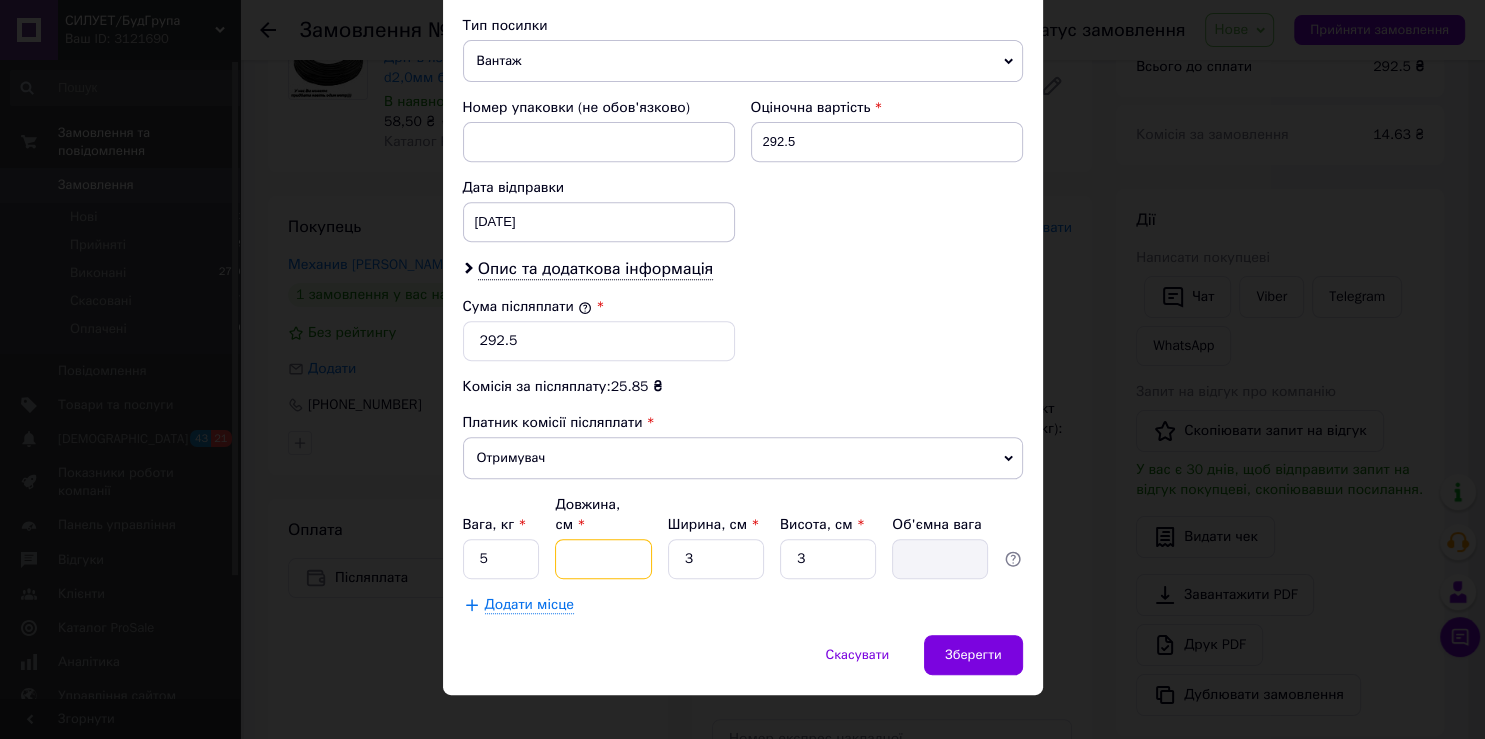 type on "4" 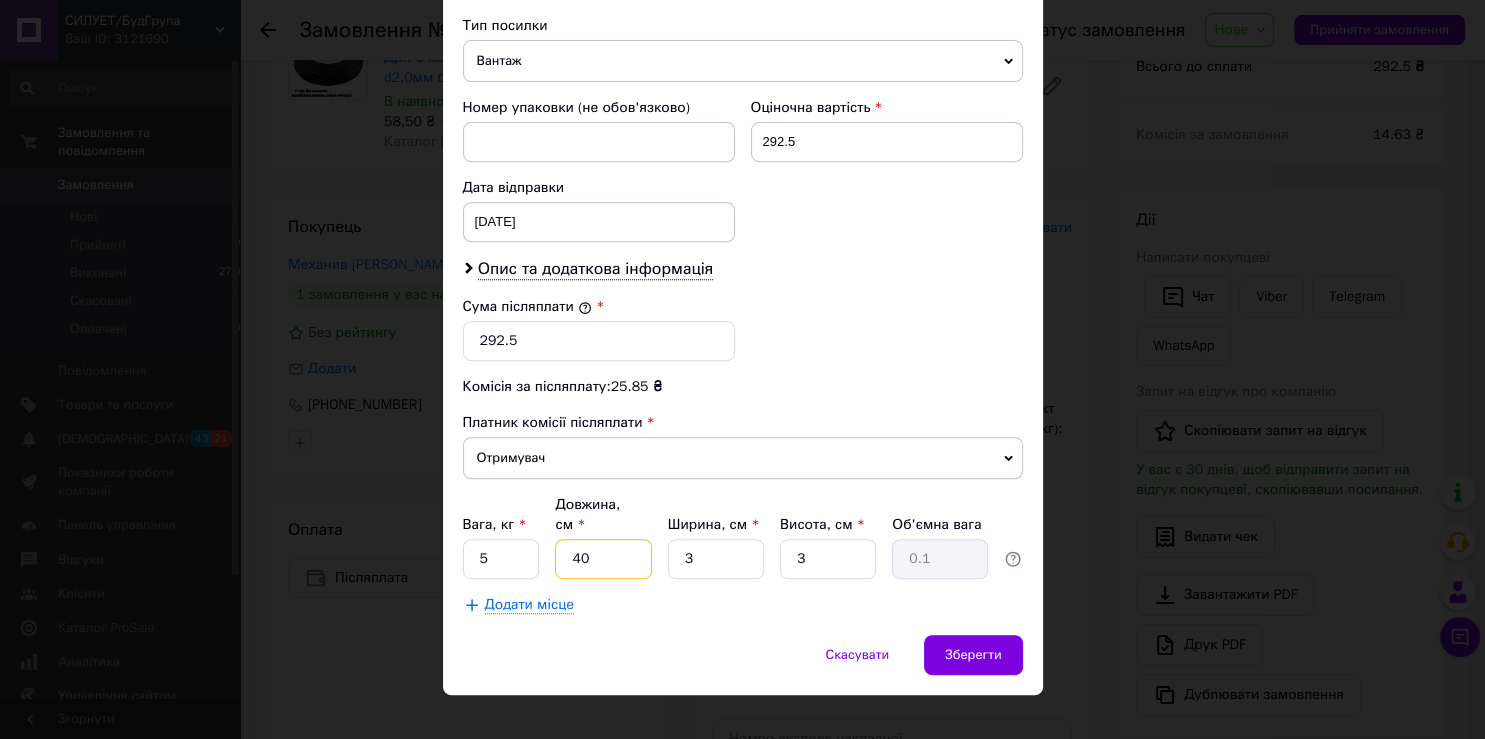 type on "40" 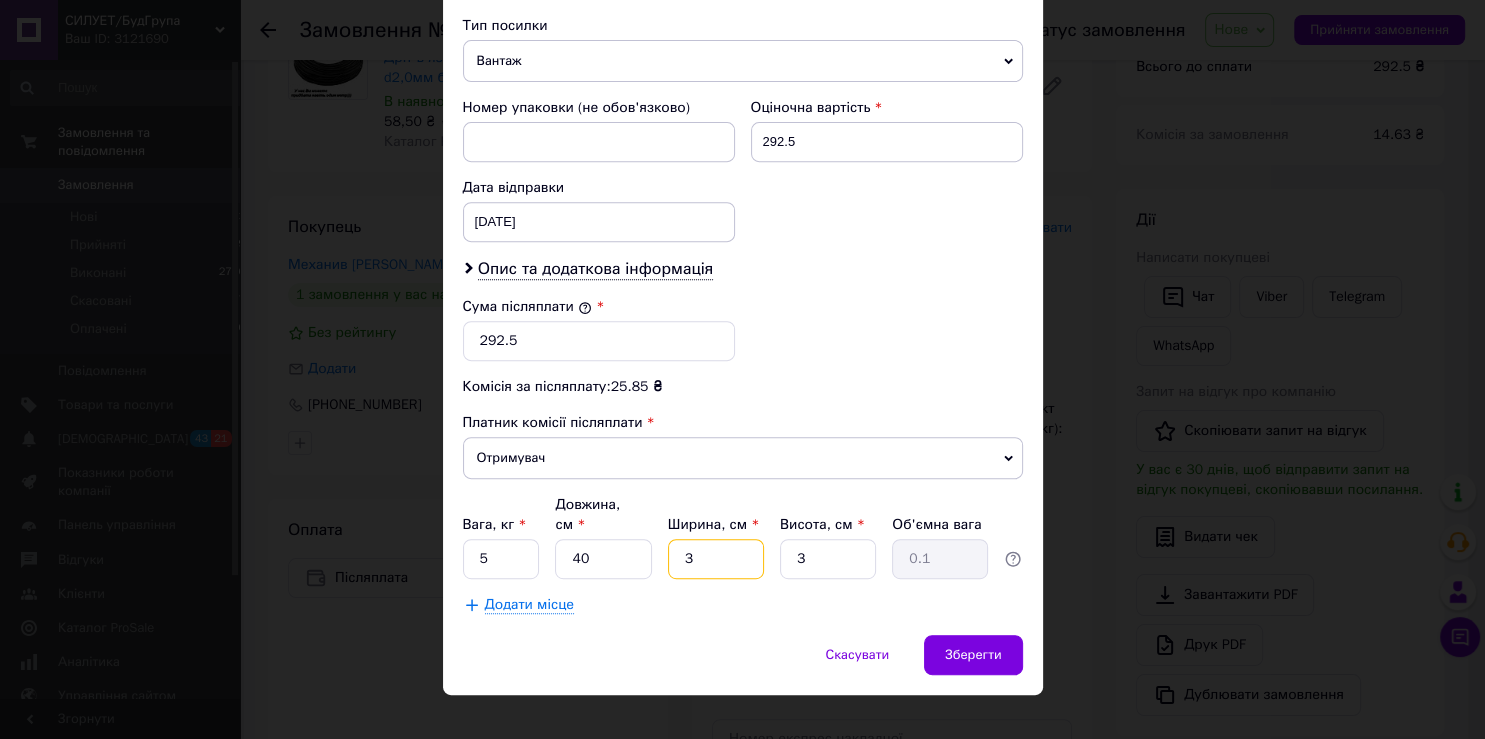 drag, startPoint x: 700, startPoint y: 530, endPoint x: 758, endPoint y: 650, distance: 133.28166 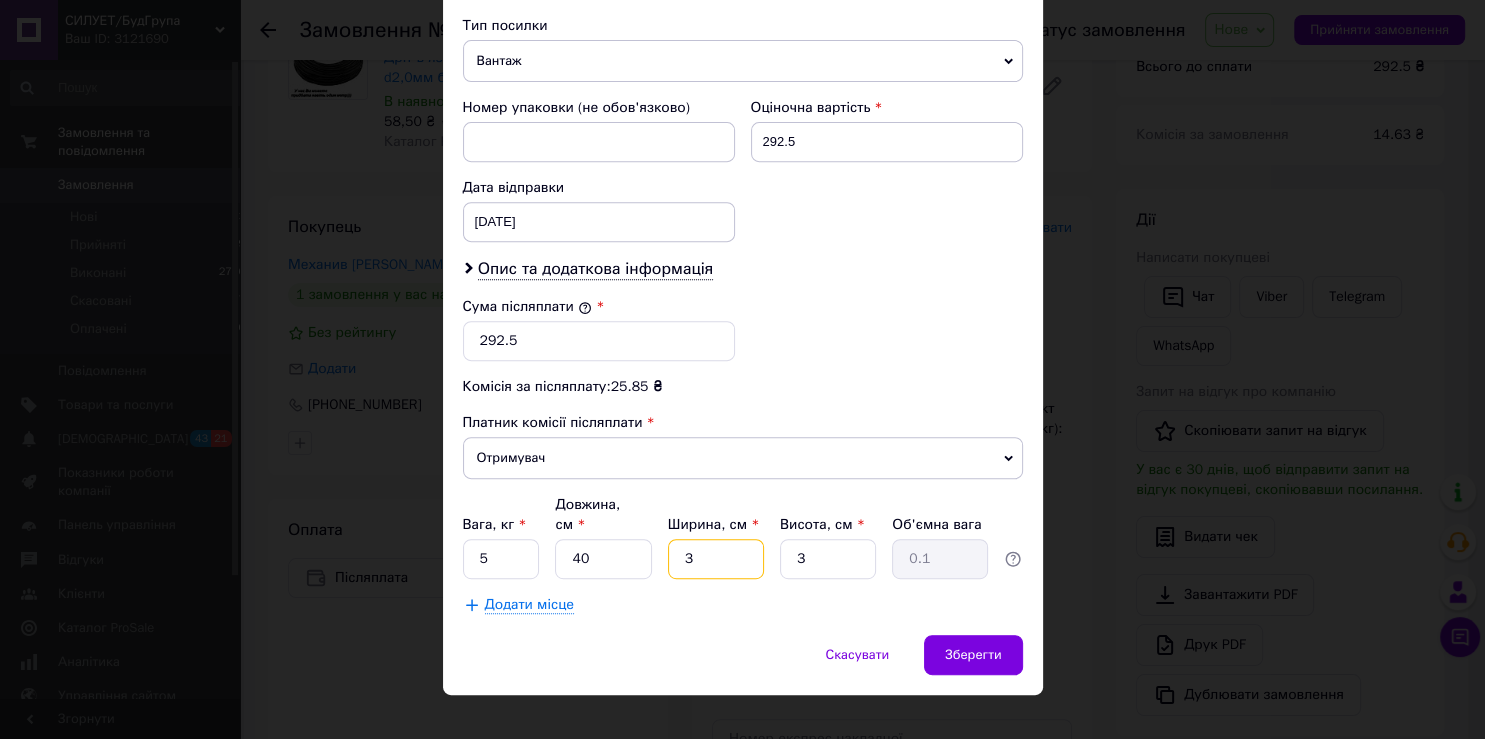 type 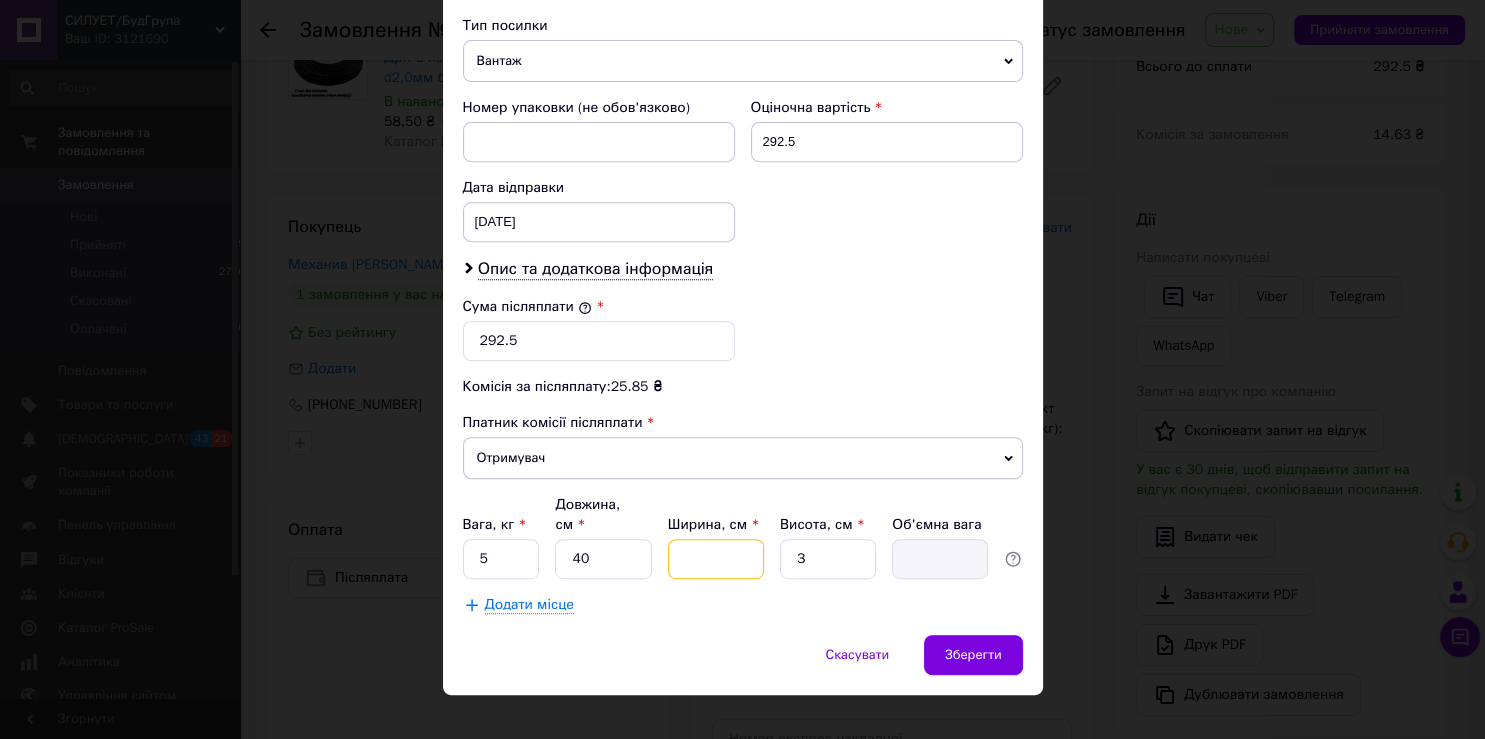 type on "4" 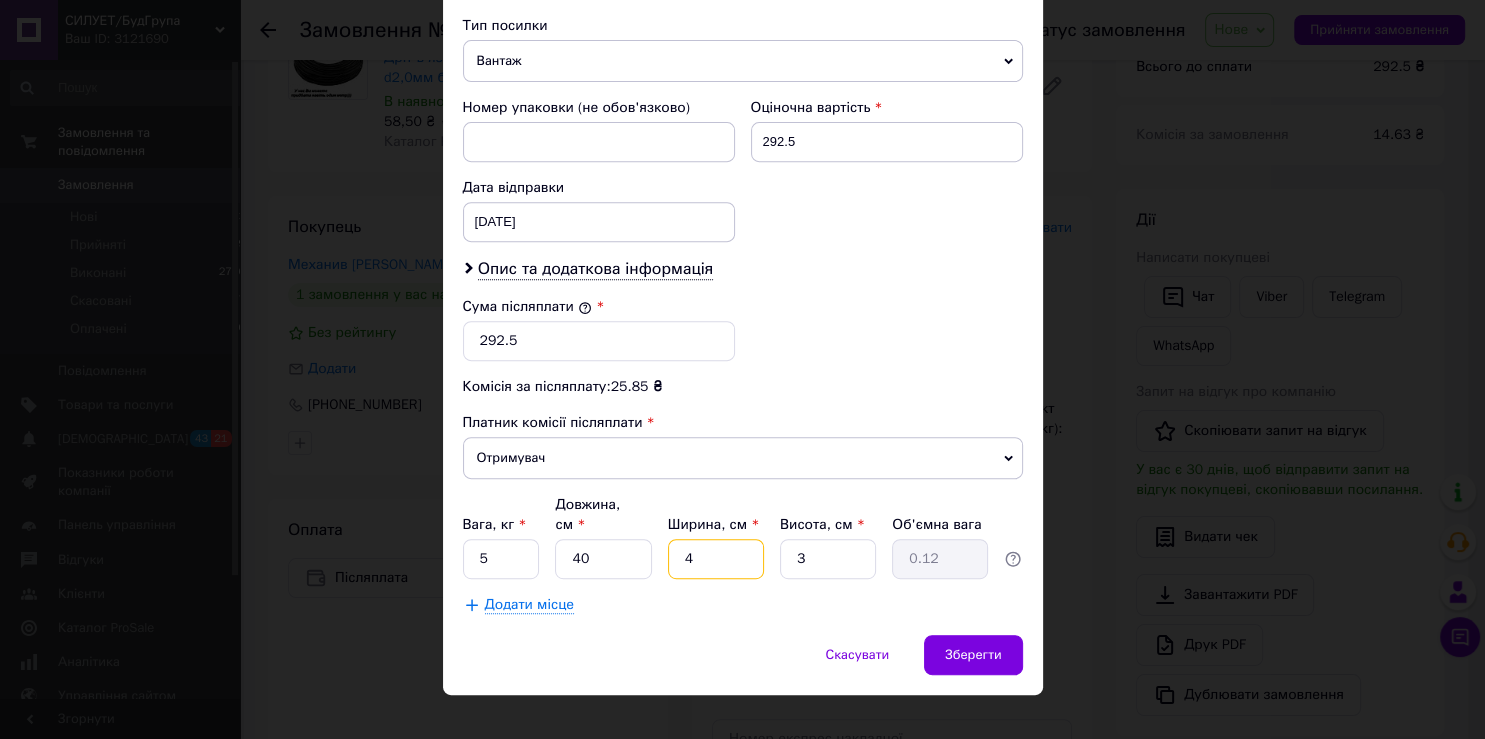 type on "40" 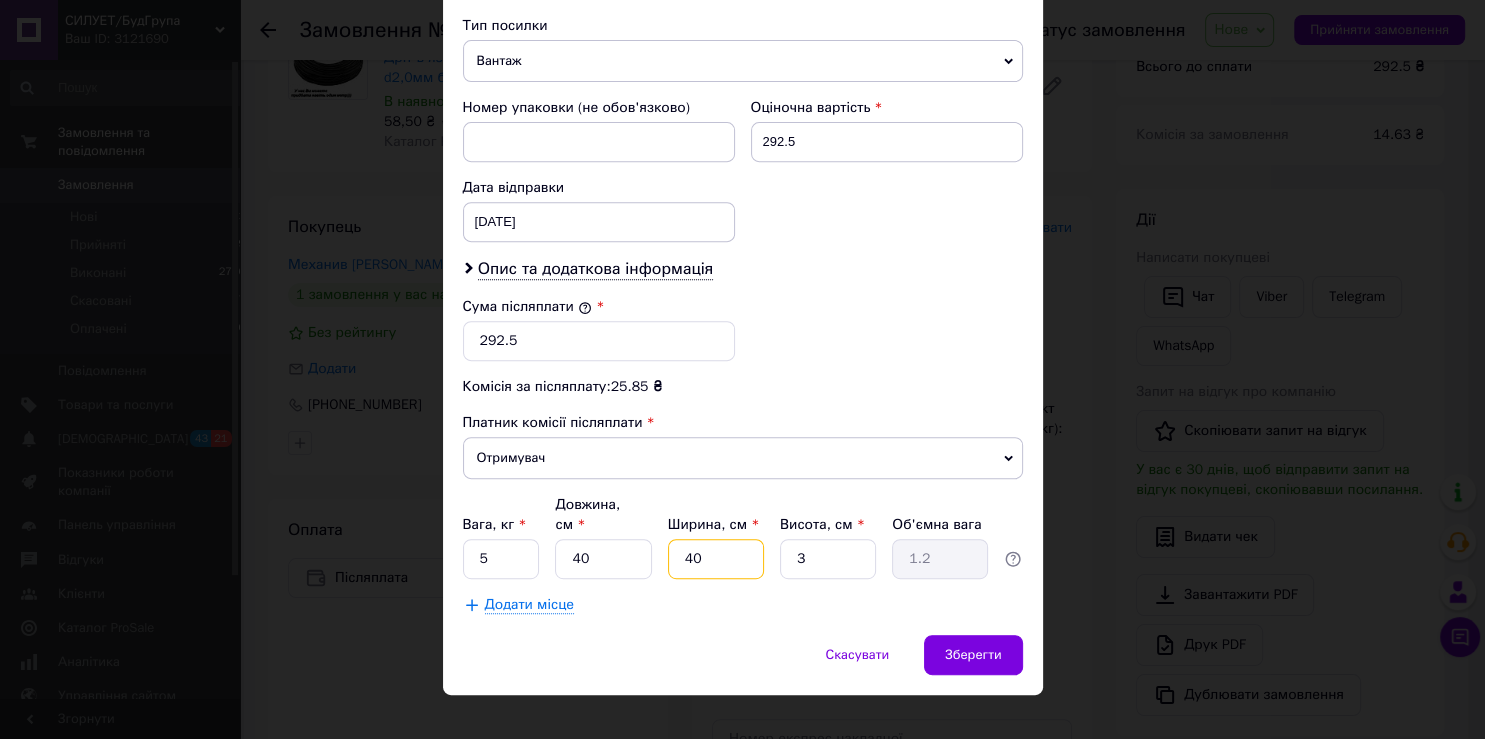 type on "40" 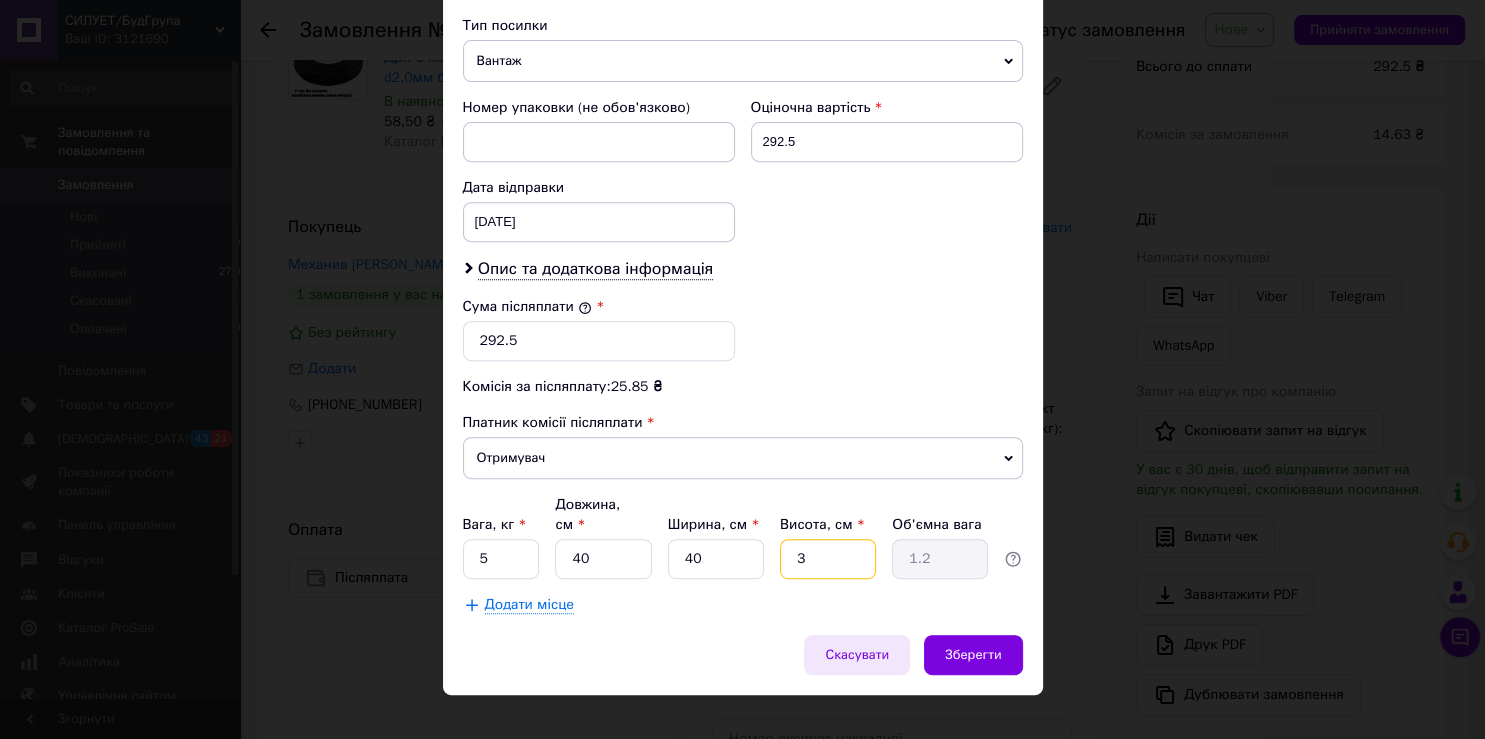 drag, startPoint x: 820, startPoint y: 530, endPoint x: 845, endPoint y: 646, distance: 118.66339 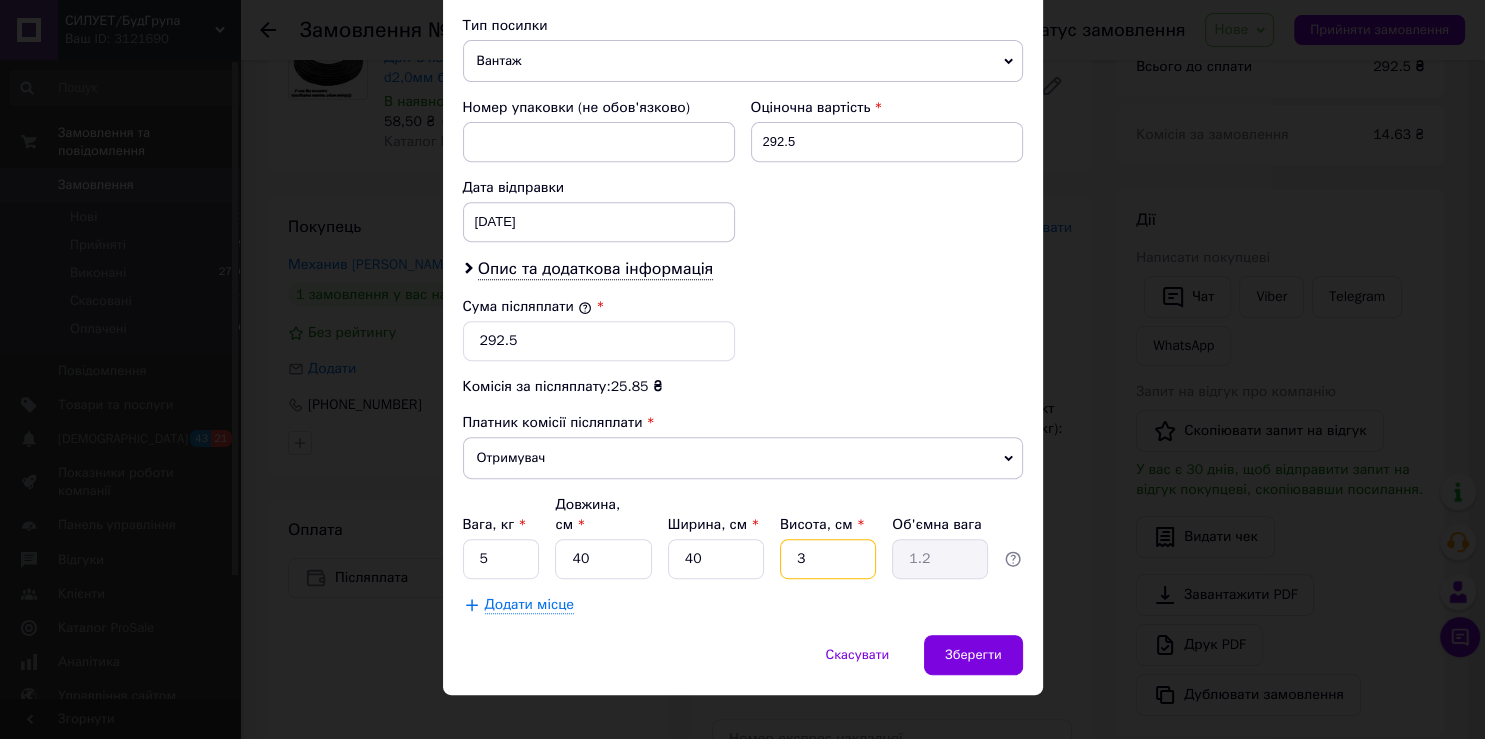 type 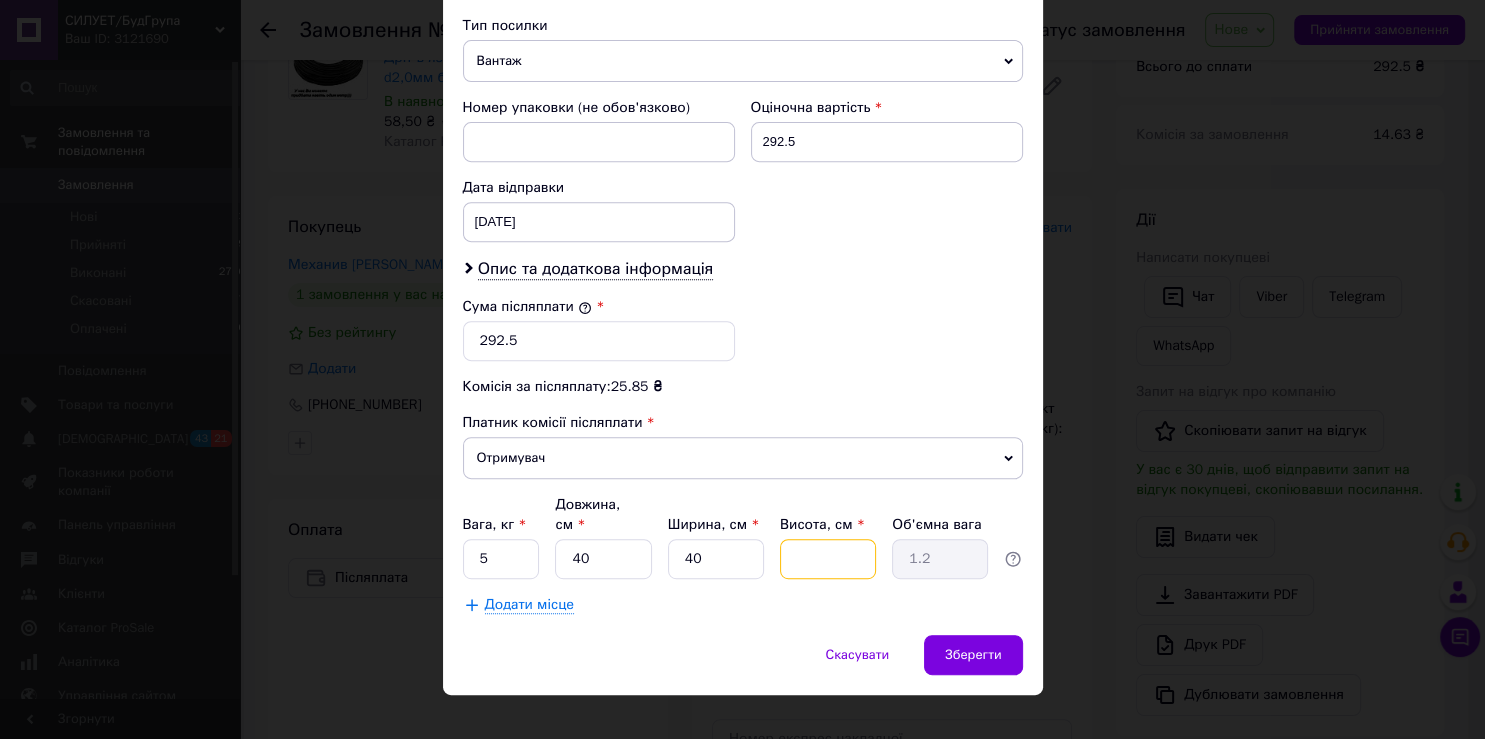type 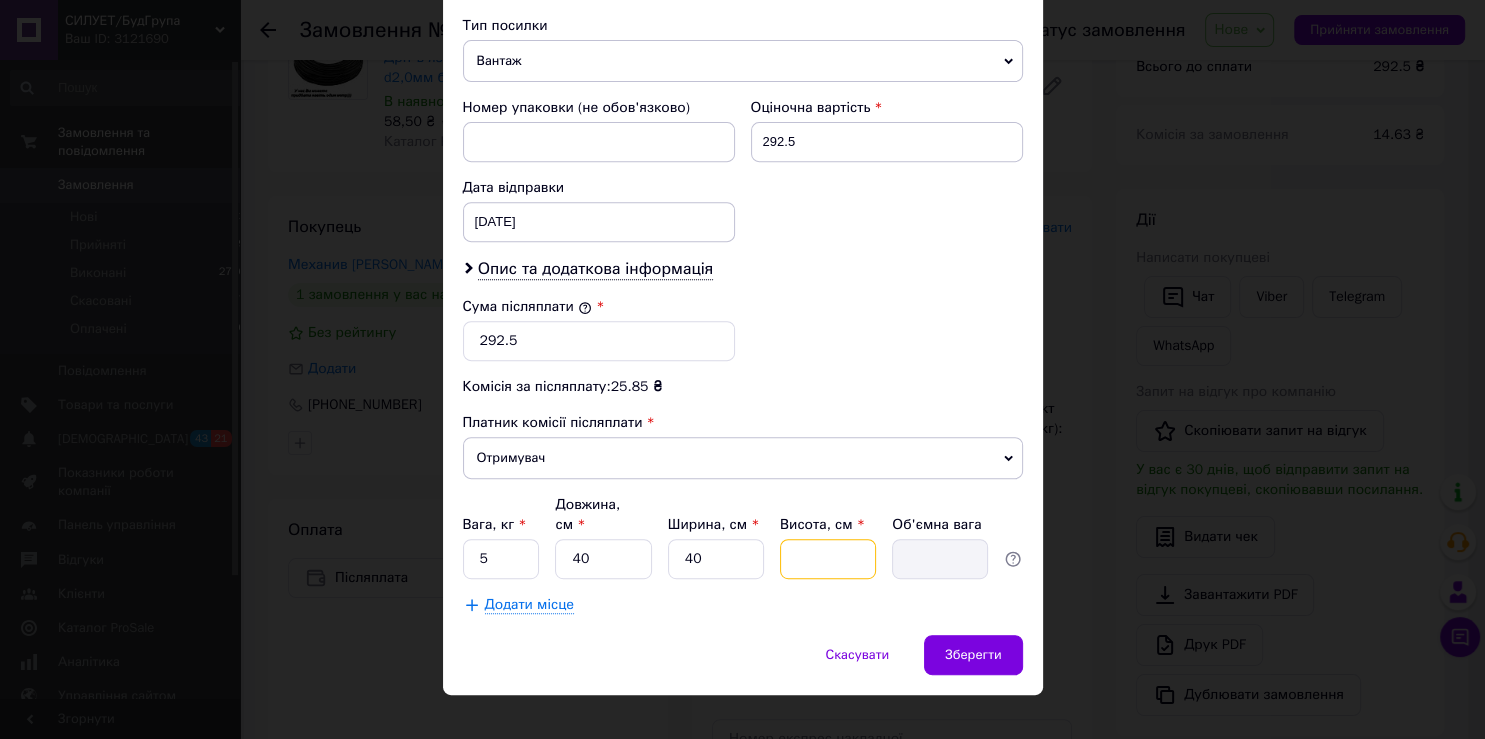 type on "1" 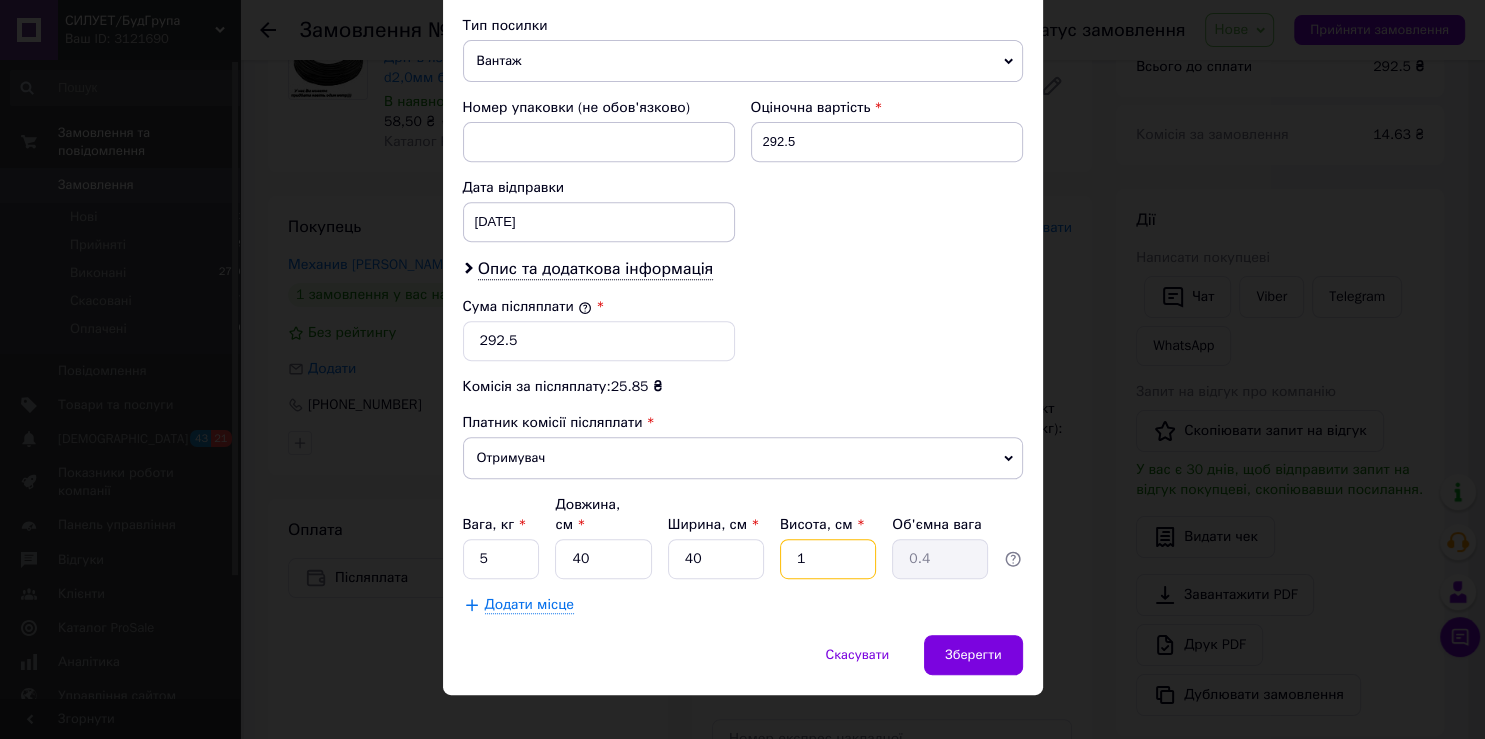 type on "10" 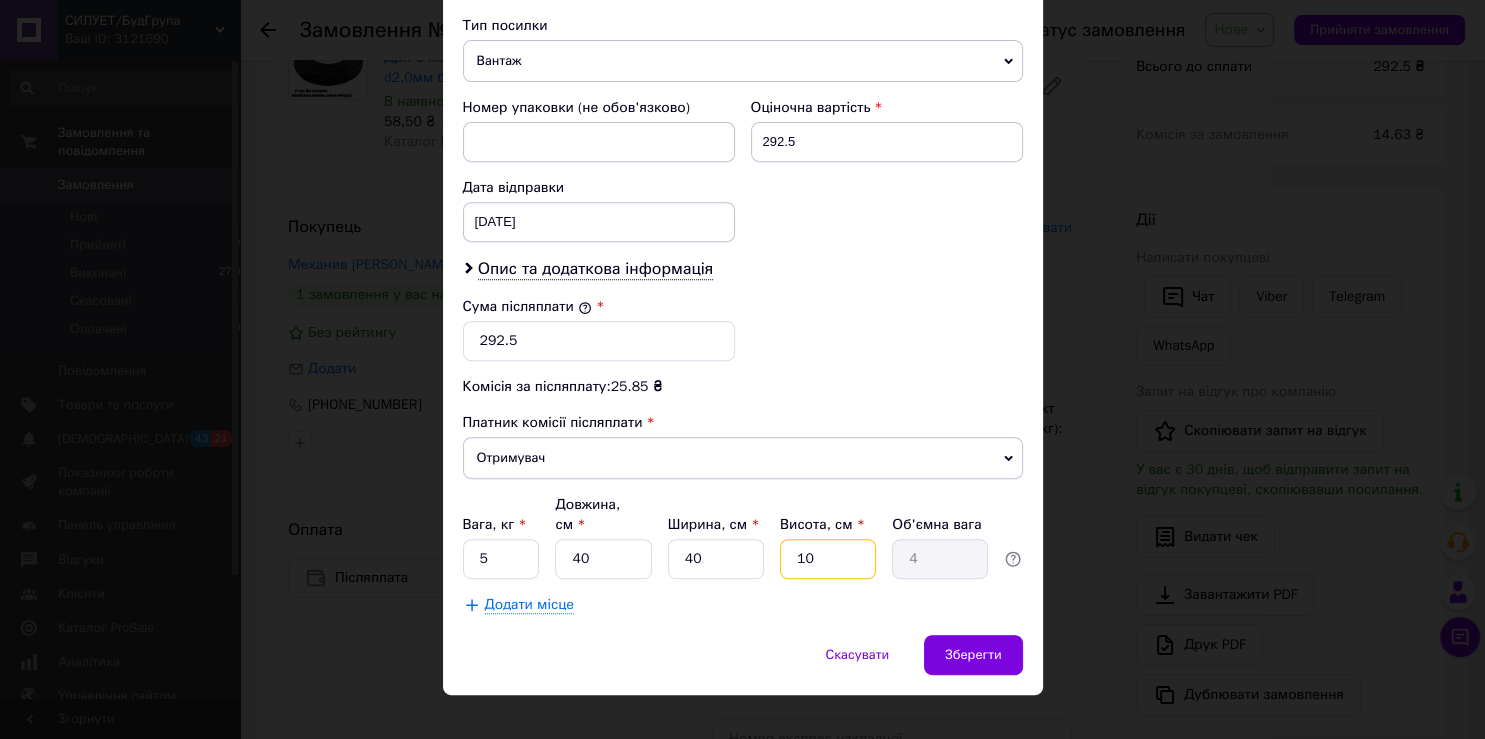 type on "1" 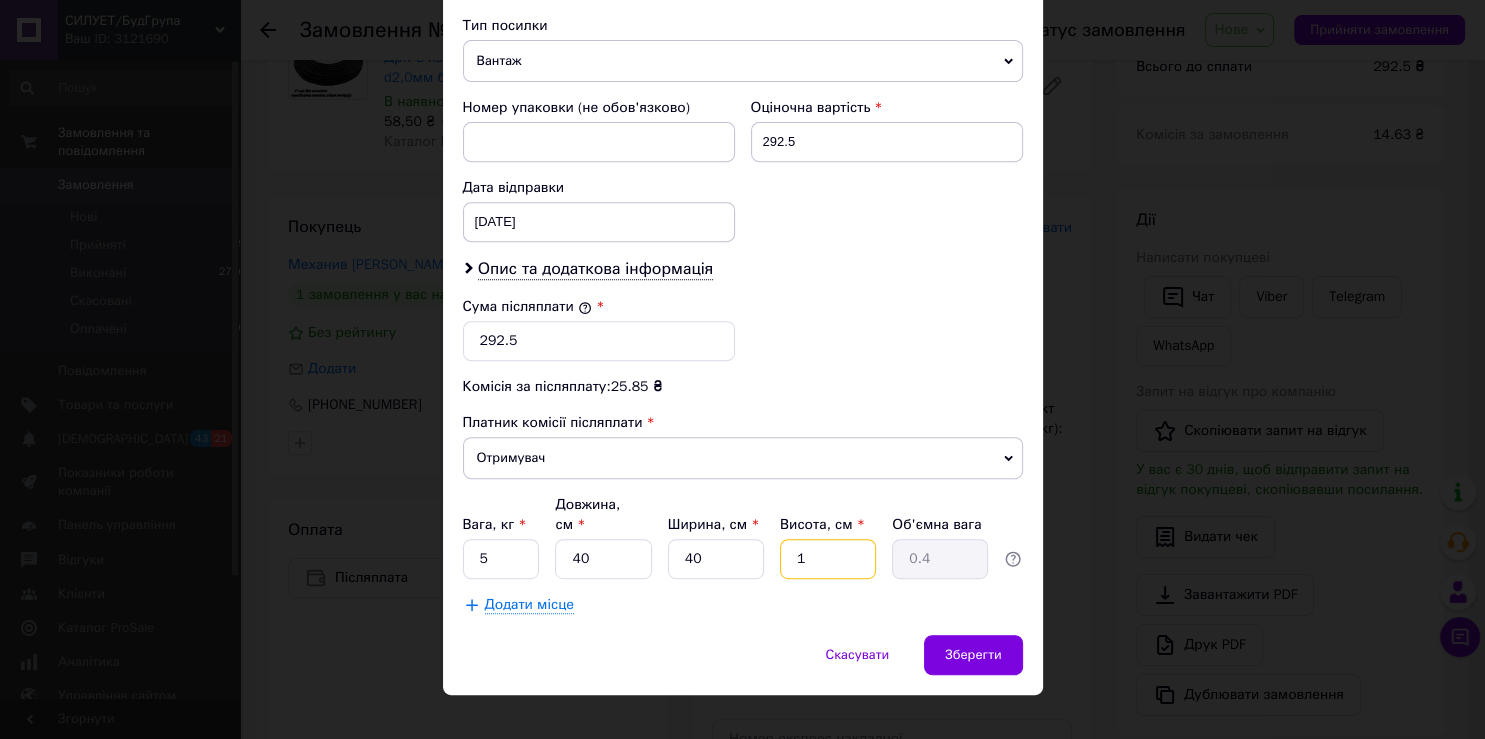 type on "12" 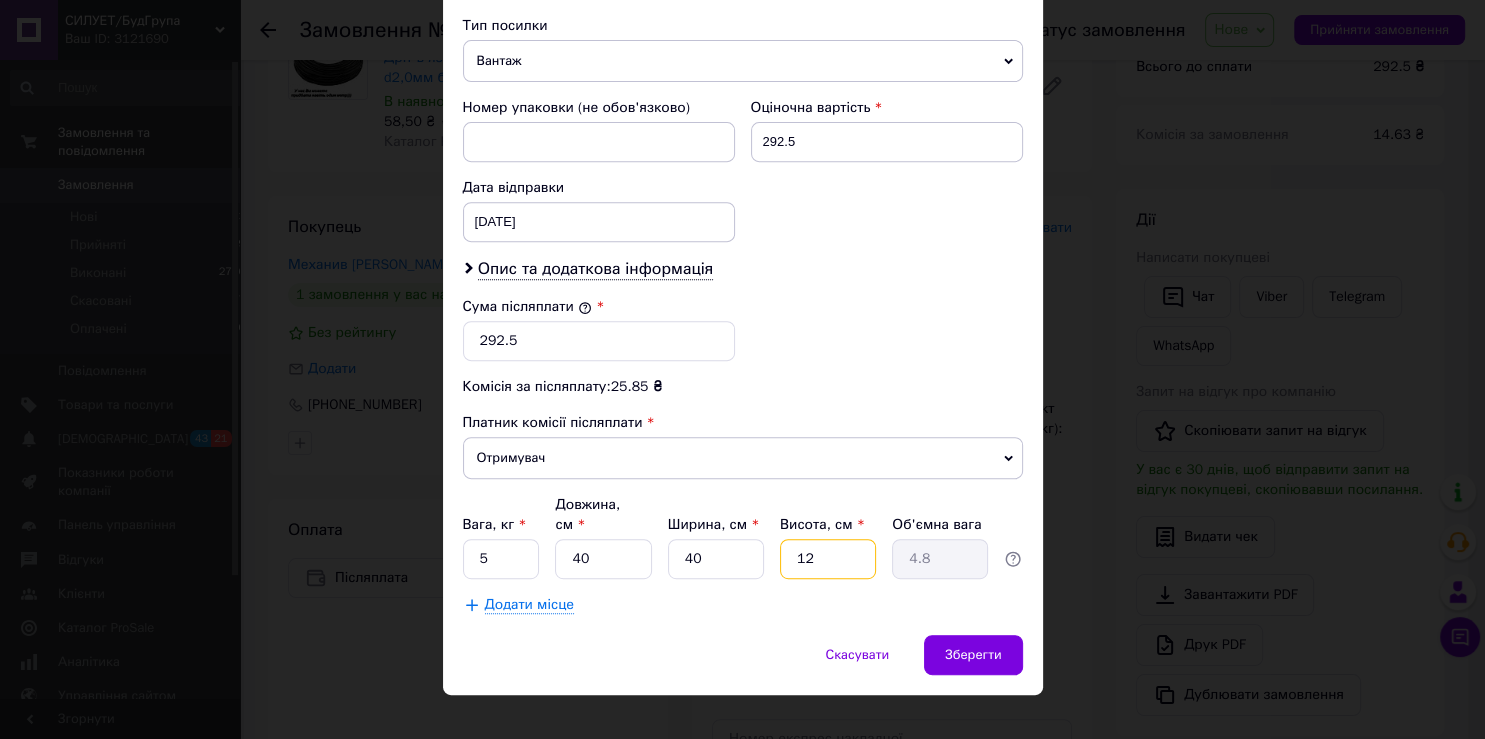type on "1" 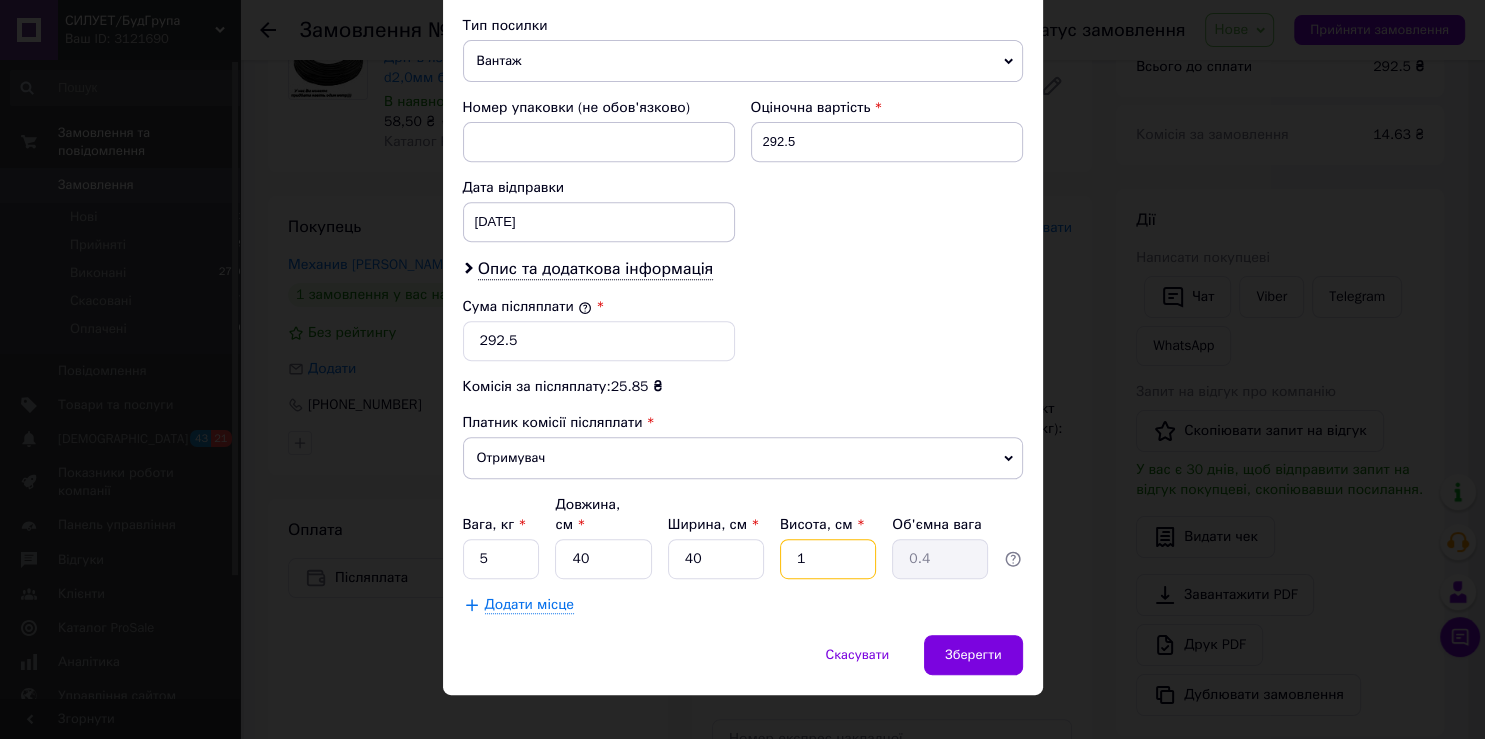 type on "13" 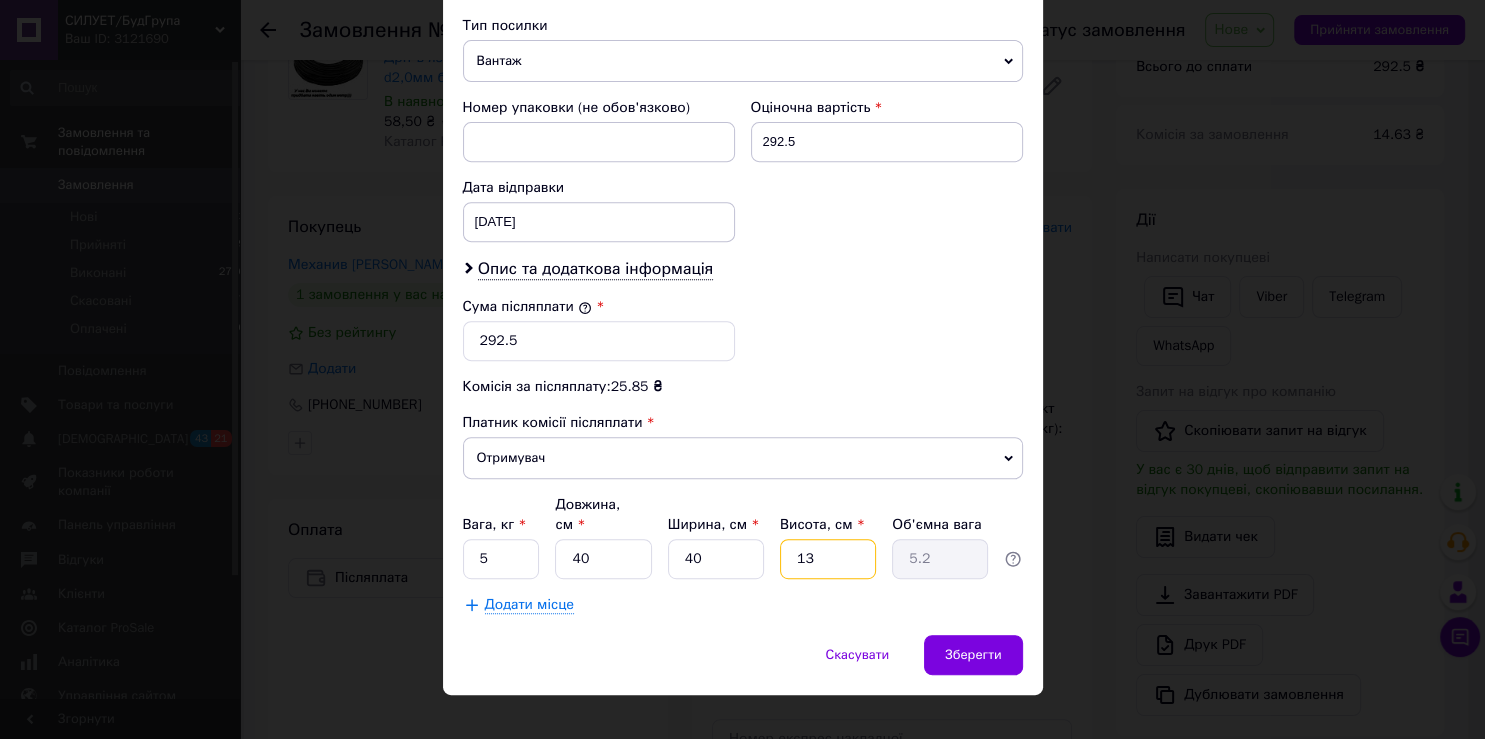 type on "1" 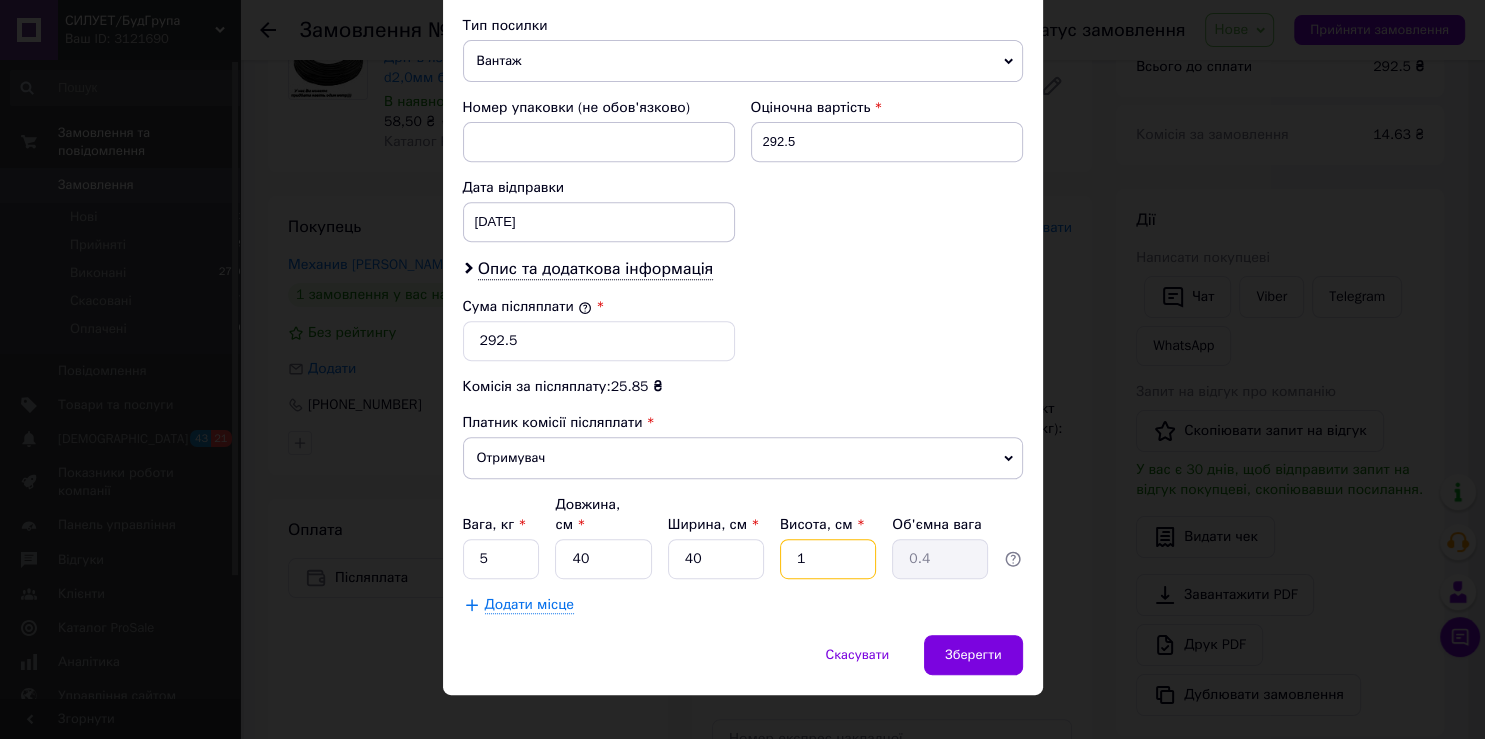 type on "12" 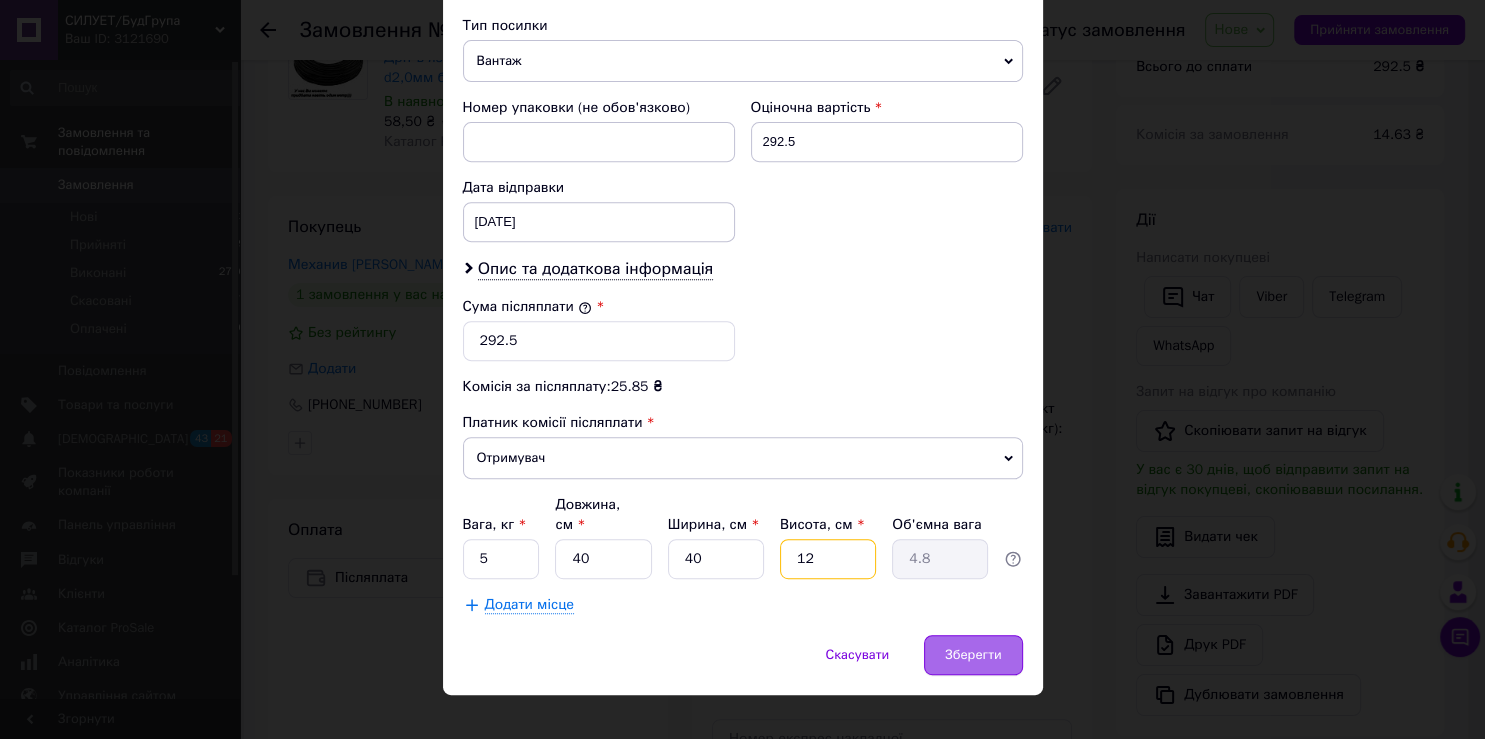 type on "12" 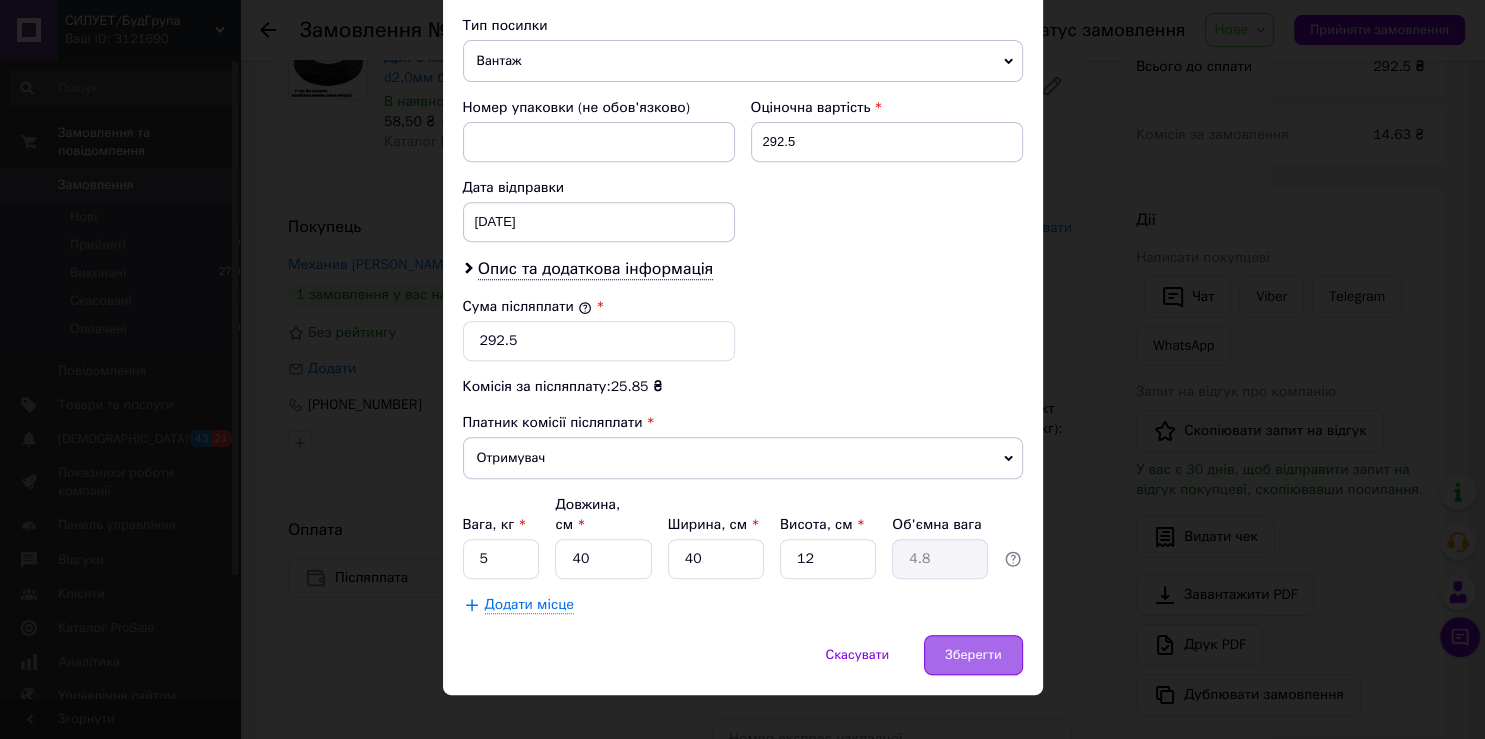 click on "Зберегти" at bounding box center (973, 655) 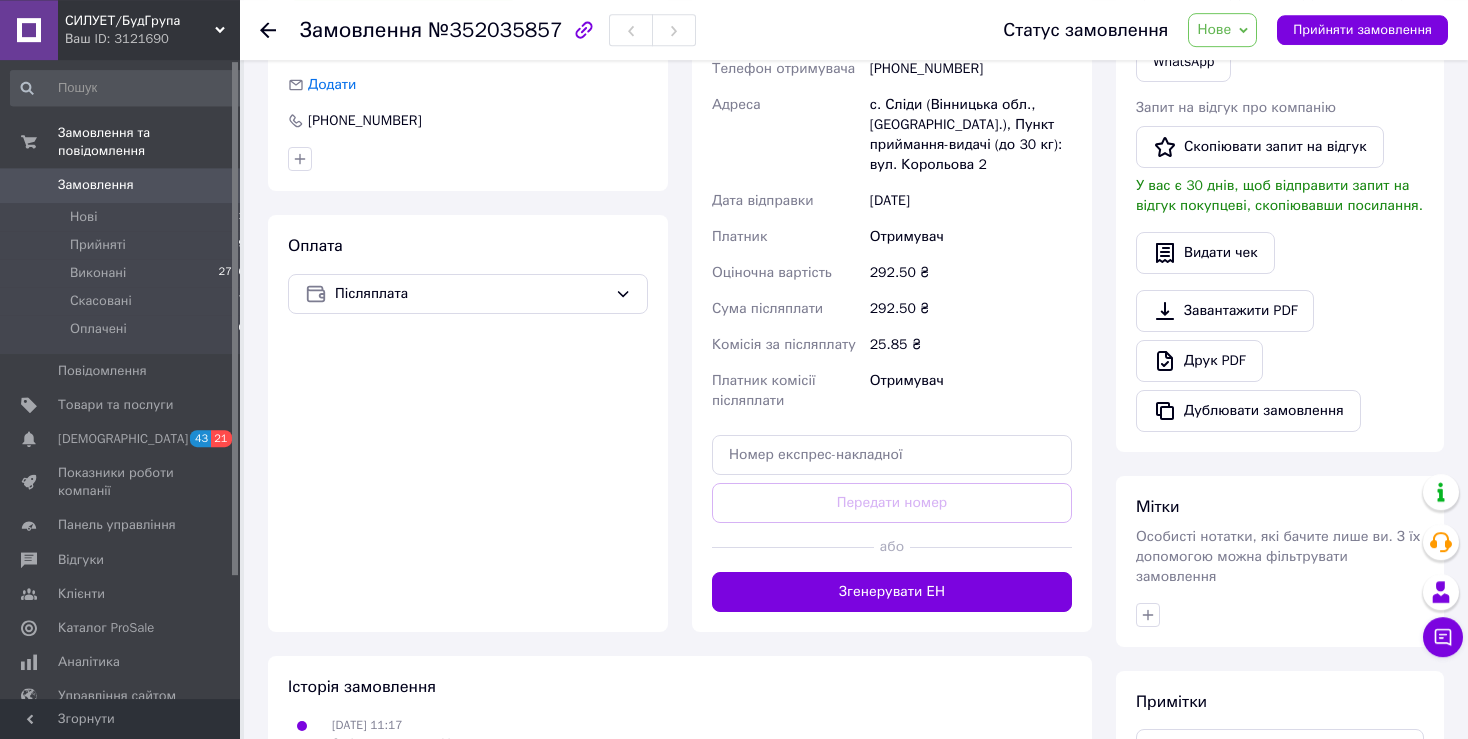 scroll, scrollTop: 528, scrollLeft: 0, axis: vertical 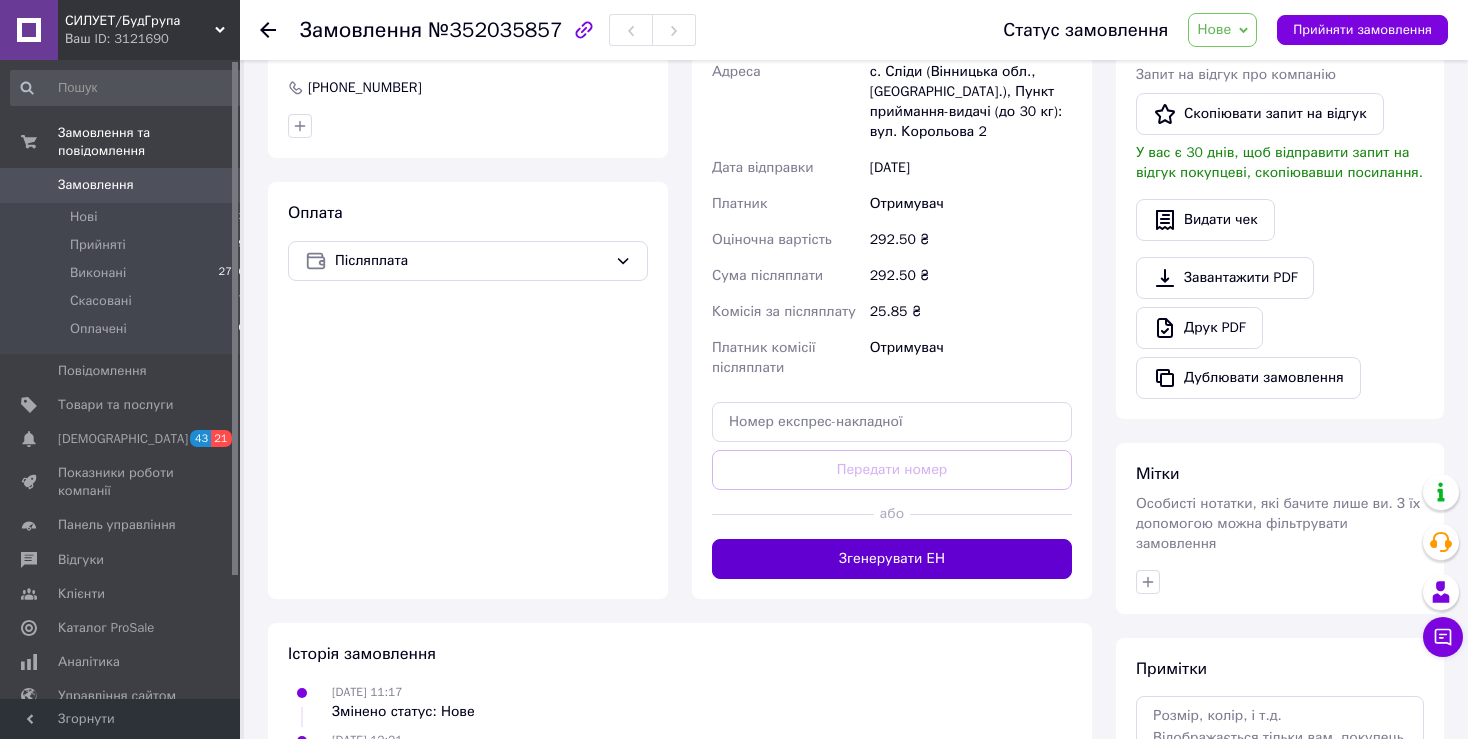 click on "Згенерувати ЕН" at bounding box center [892, 559] 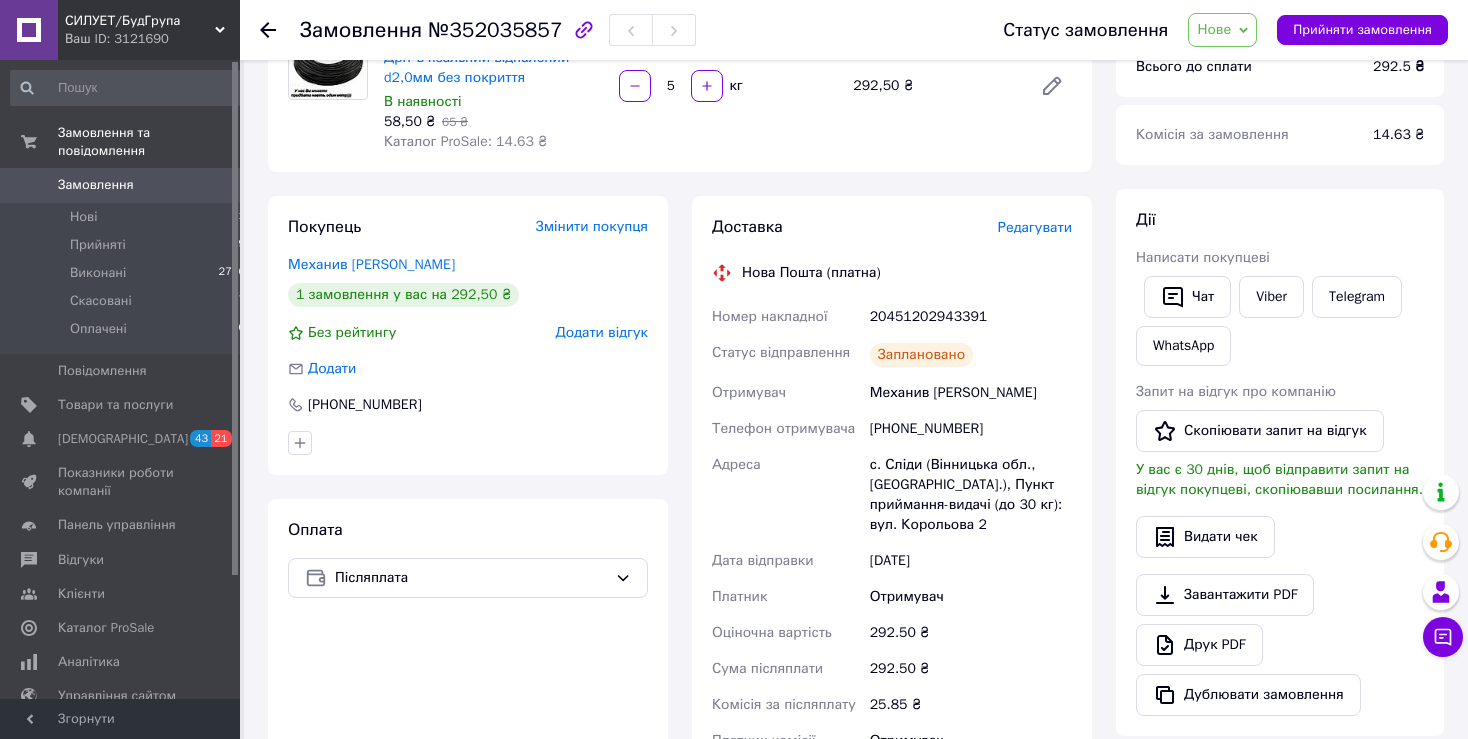 scroll, scrollTop: 316, scrollLeft: 0, axis: vertical 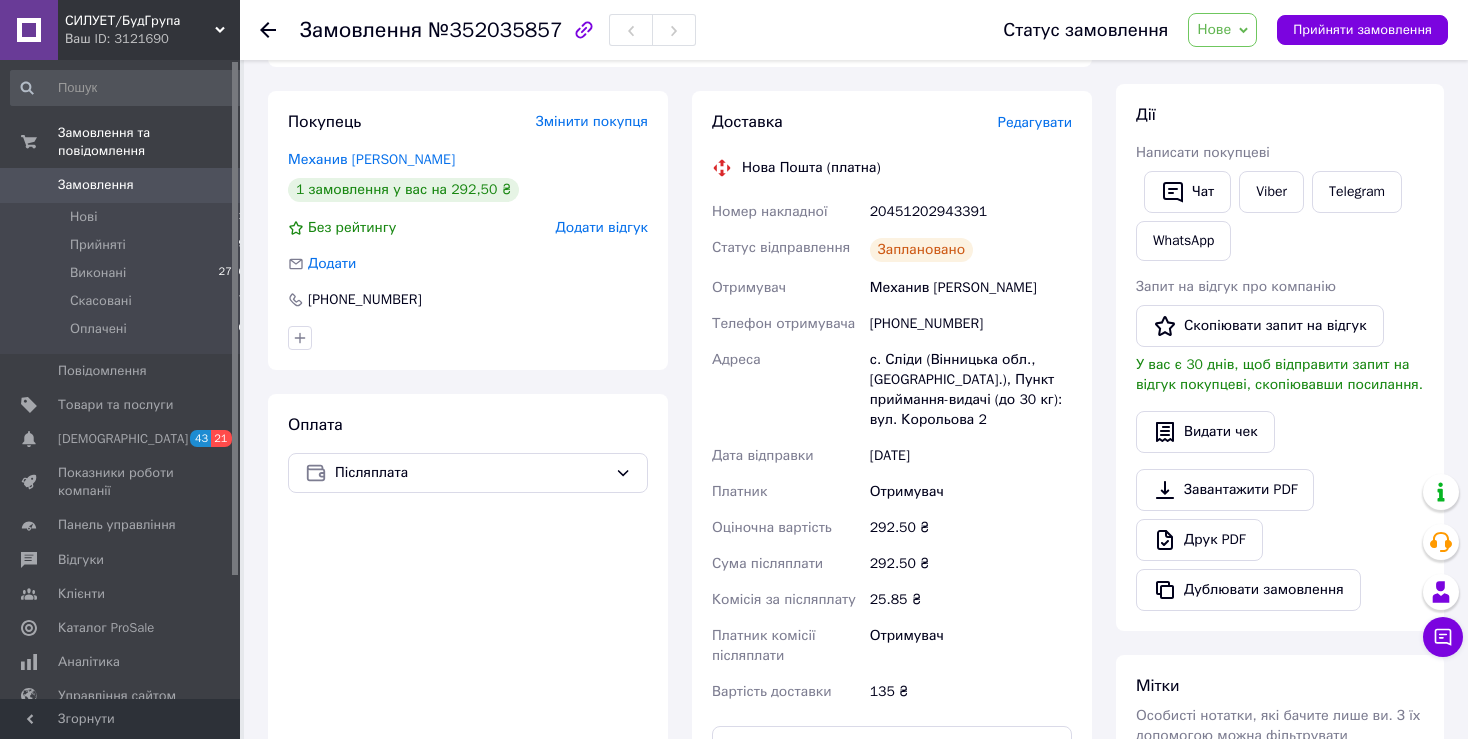 click on "Нове" at bounding box center (1214, 29) 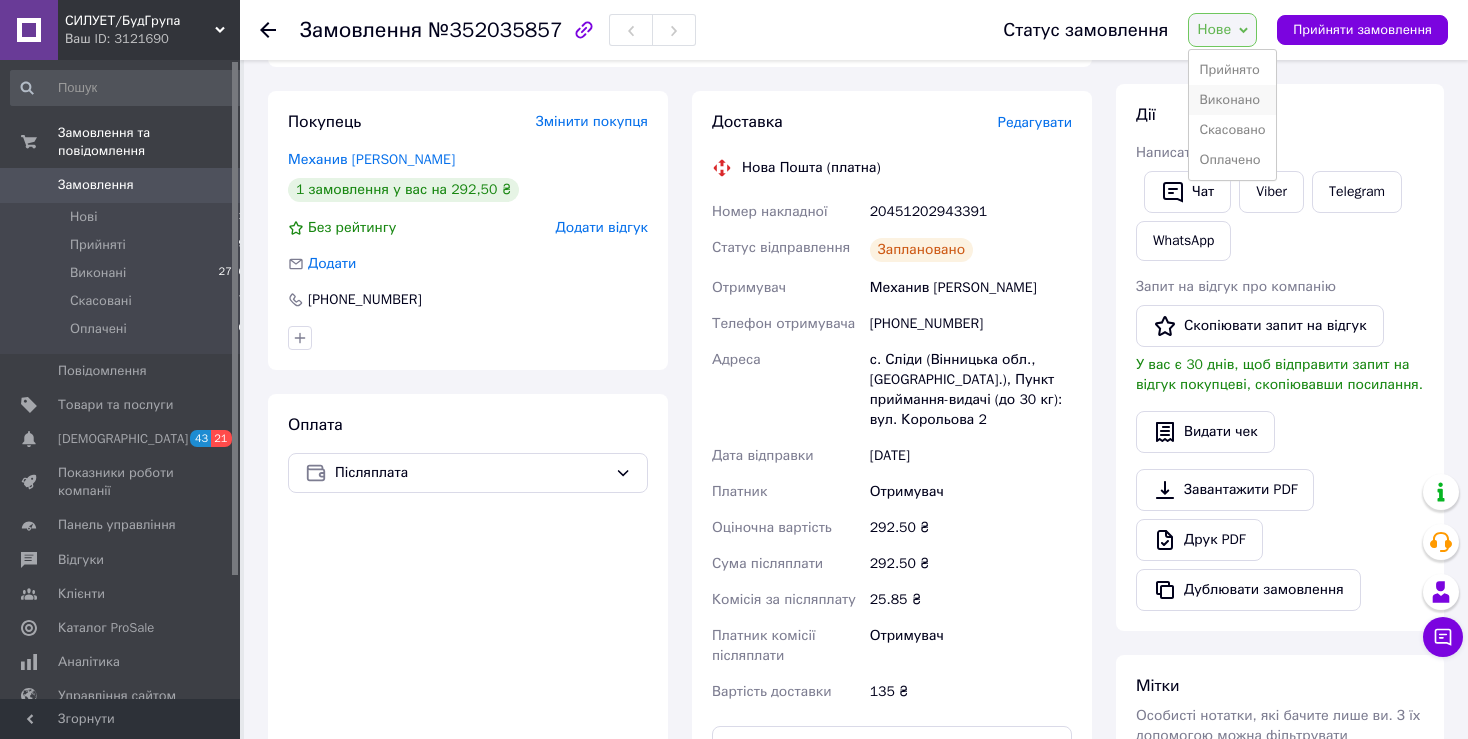 click on "Виконано" at bounding box center (1232, 100) 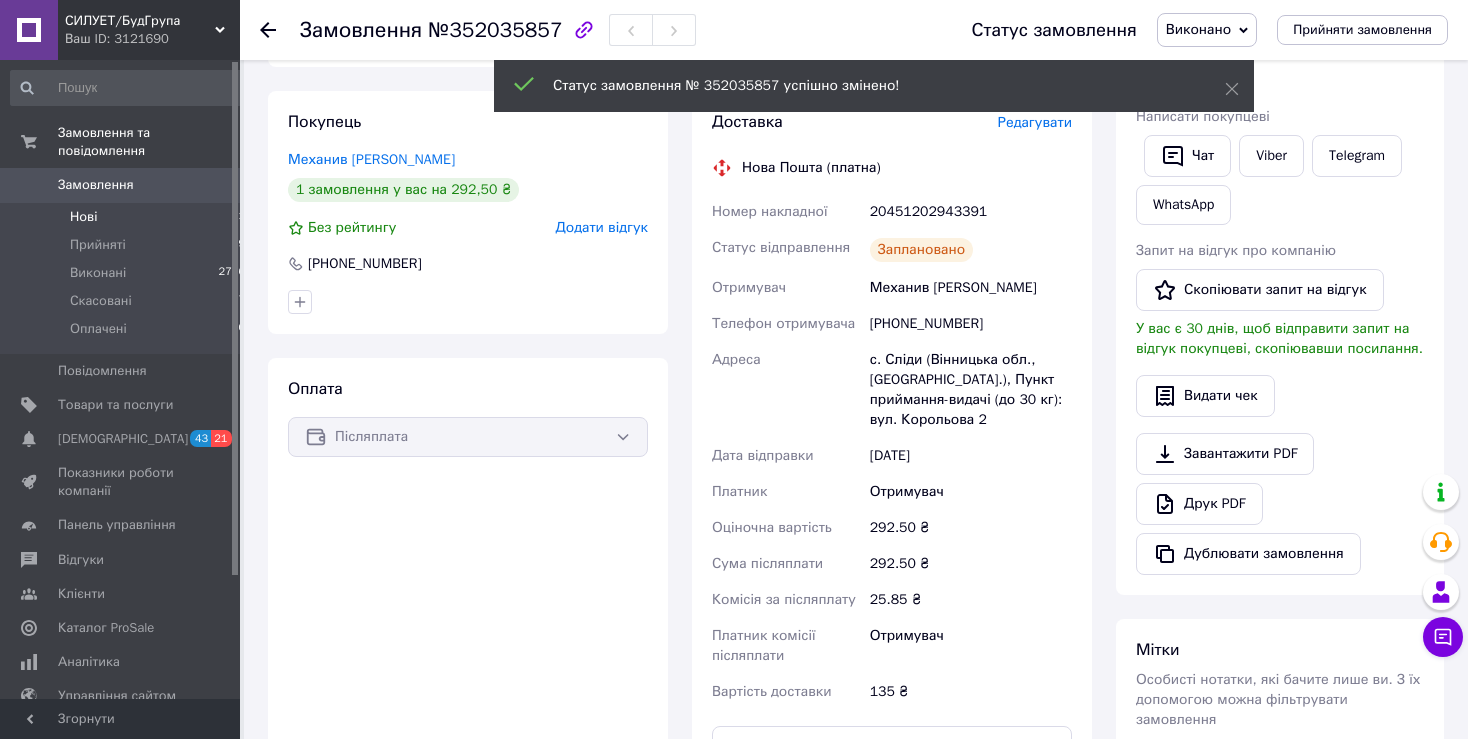 click on "Нові" at bounding box center [83, 217] 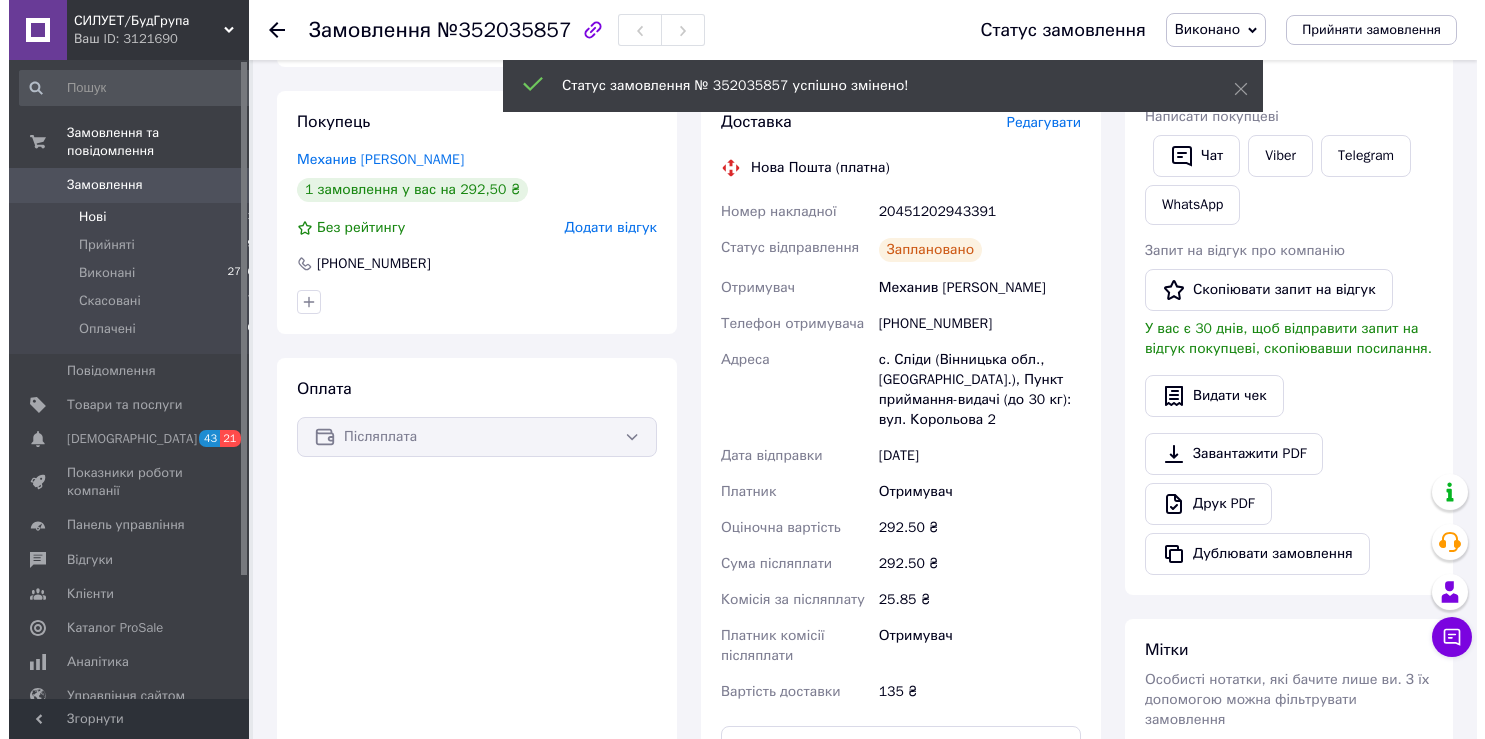 scroll, scrollTop: 0, scrollLeft: 0, axis: both 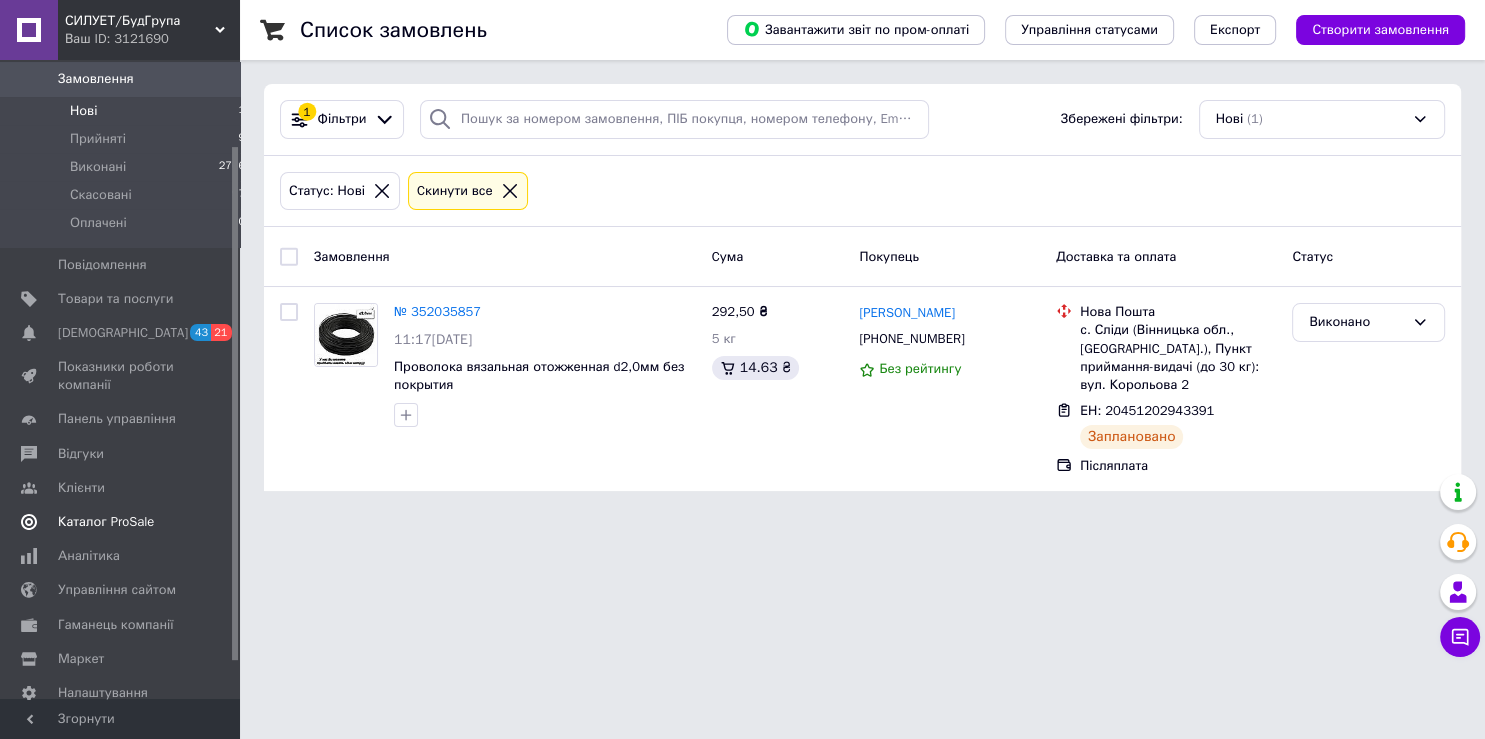 click on "Каталог ProSale" at bounding box center (106, 522) 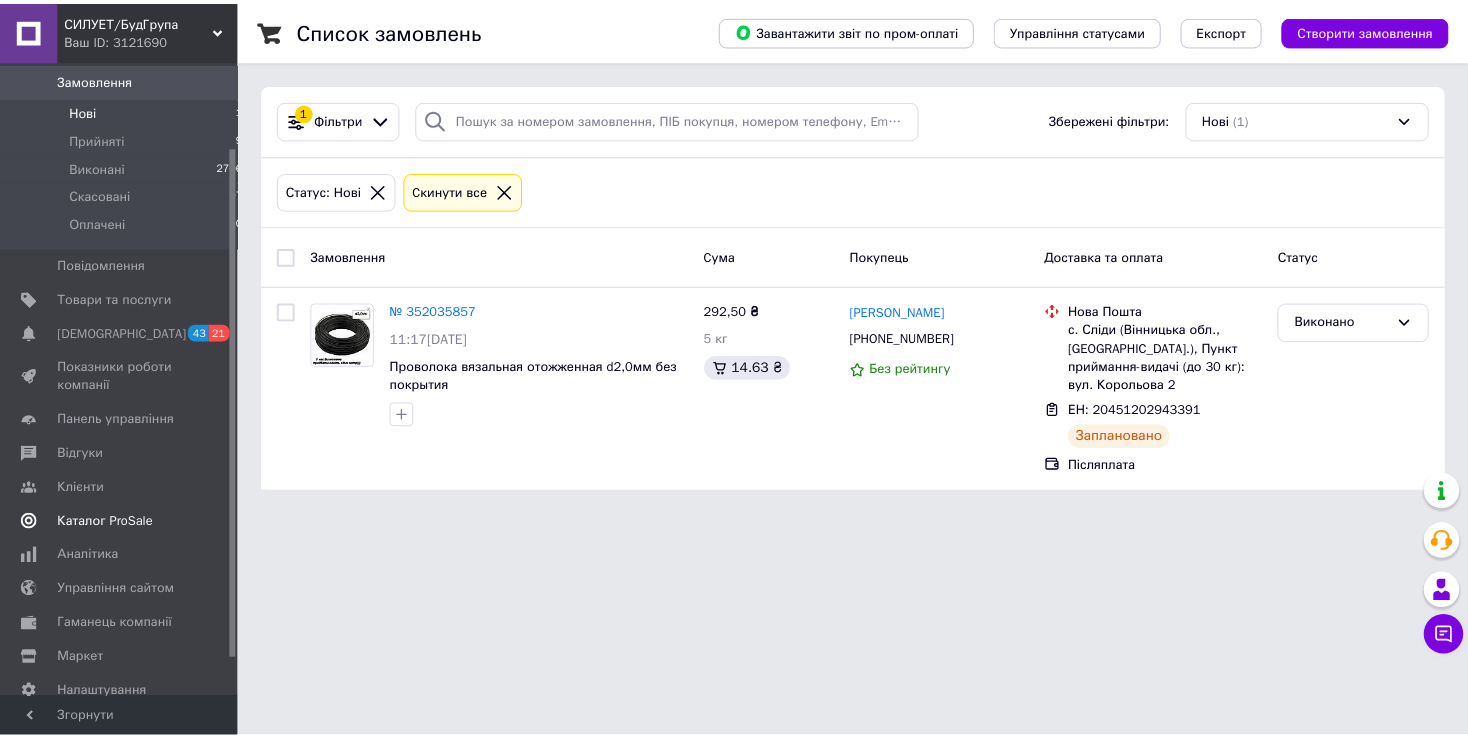 scroll, scrollTop: 37, scrollLeft: 0, axis: vertical 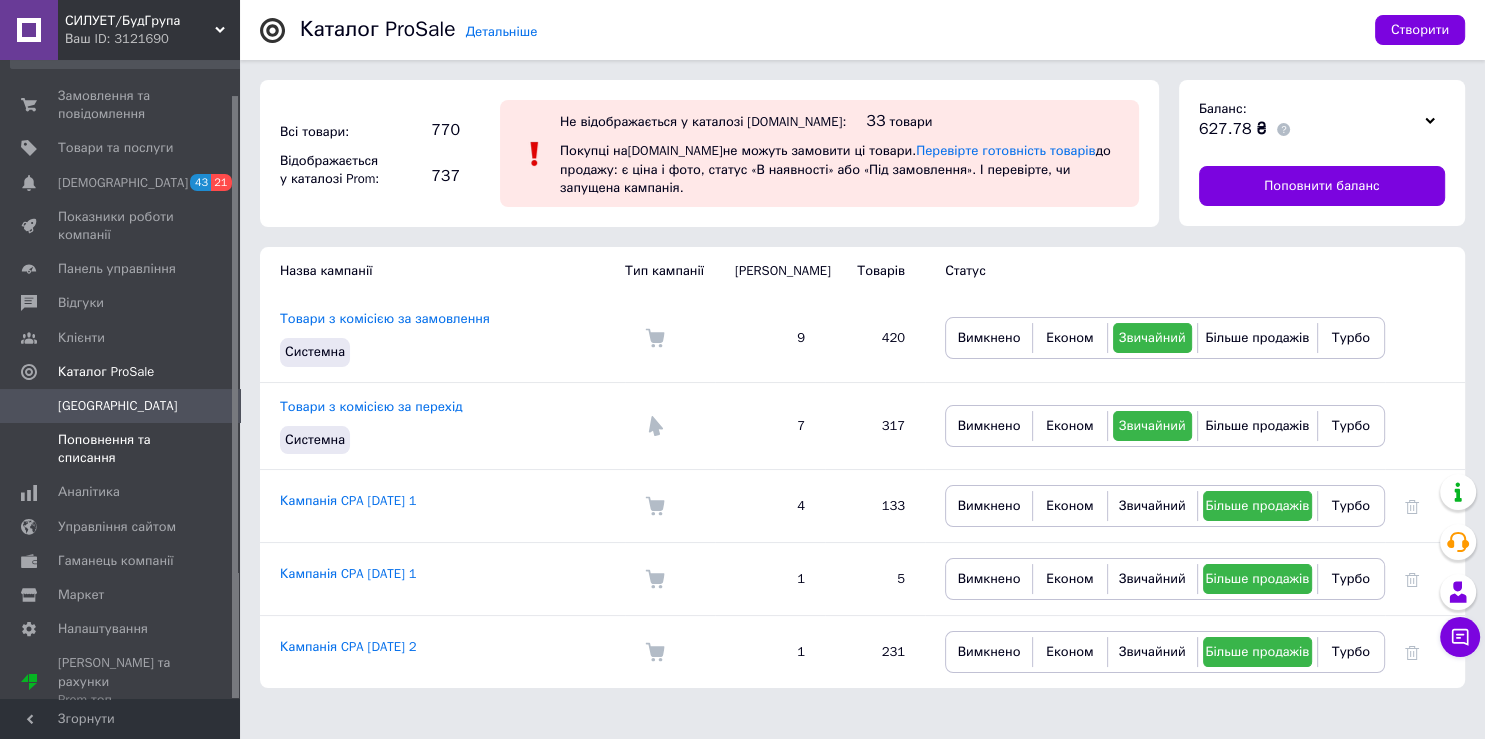 click on "Поповнення та списання" at bounding box center (121, 449) 